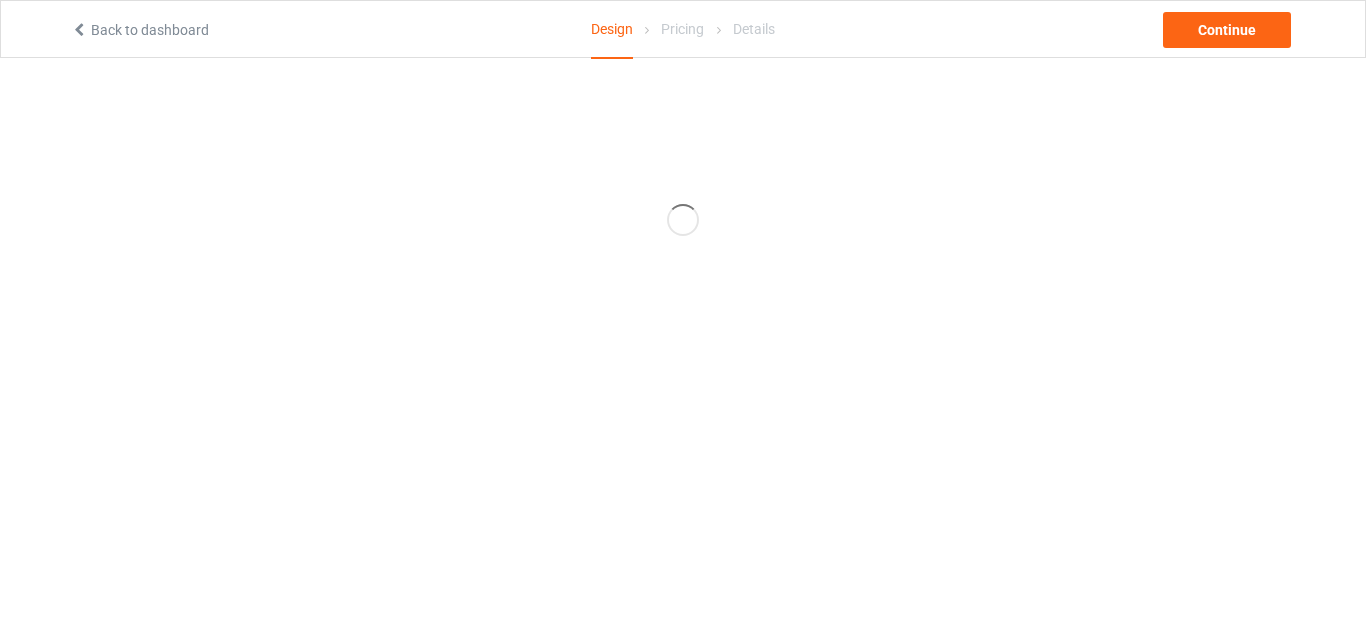scroll, scrollTop: 0, scrollLeft: 0, axis: both 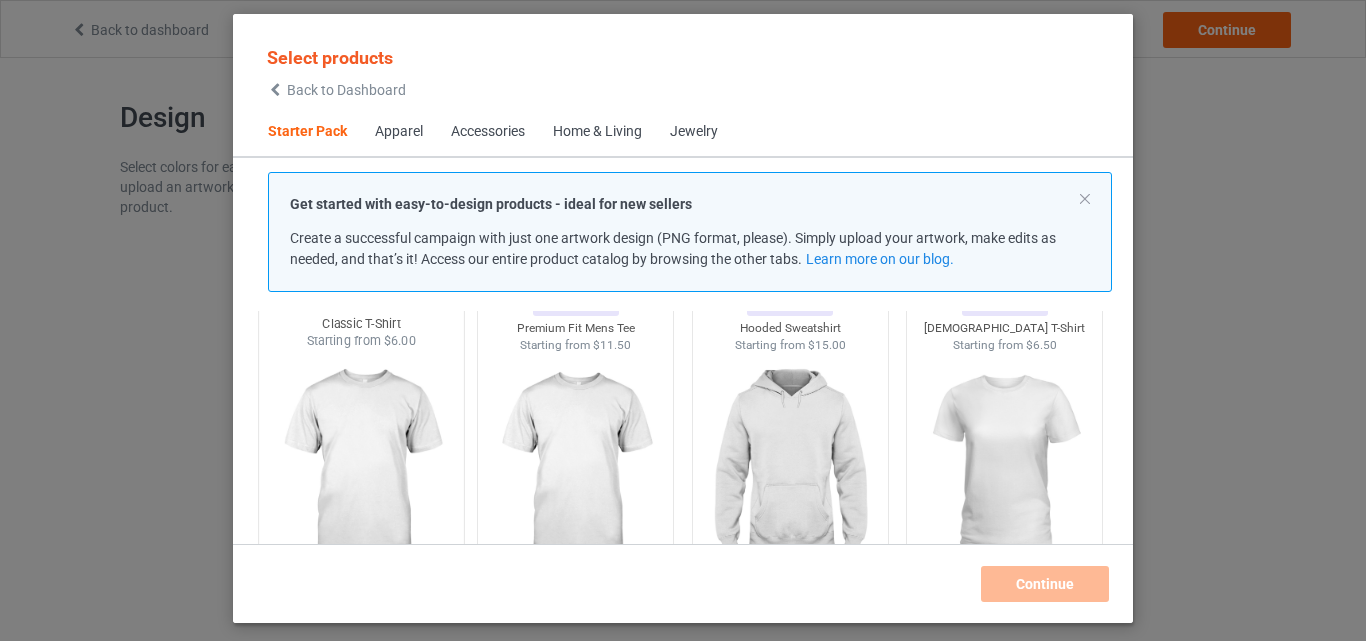 click at bounding box center [361, 467] 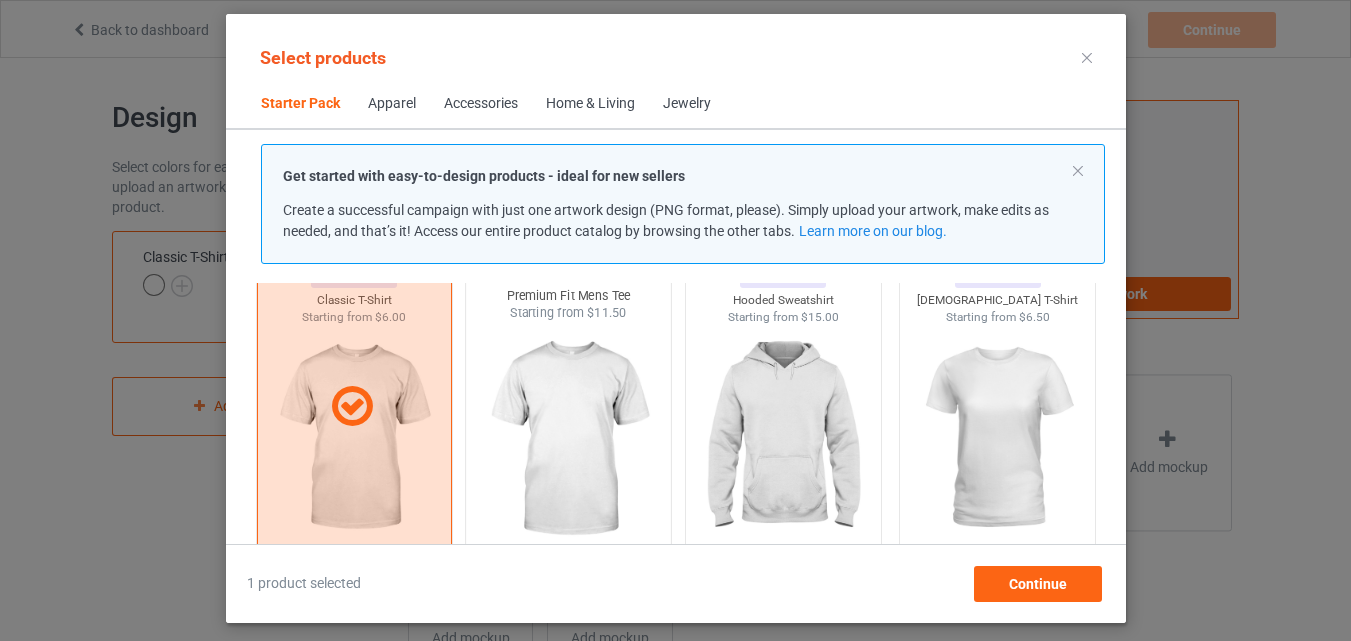 click at bounding box center [568, 439] 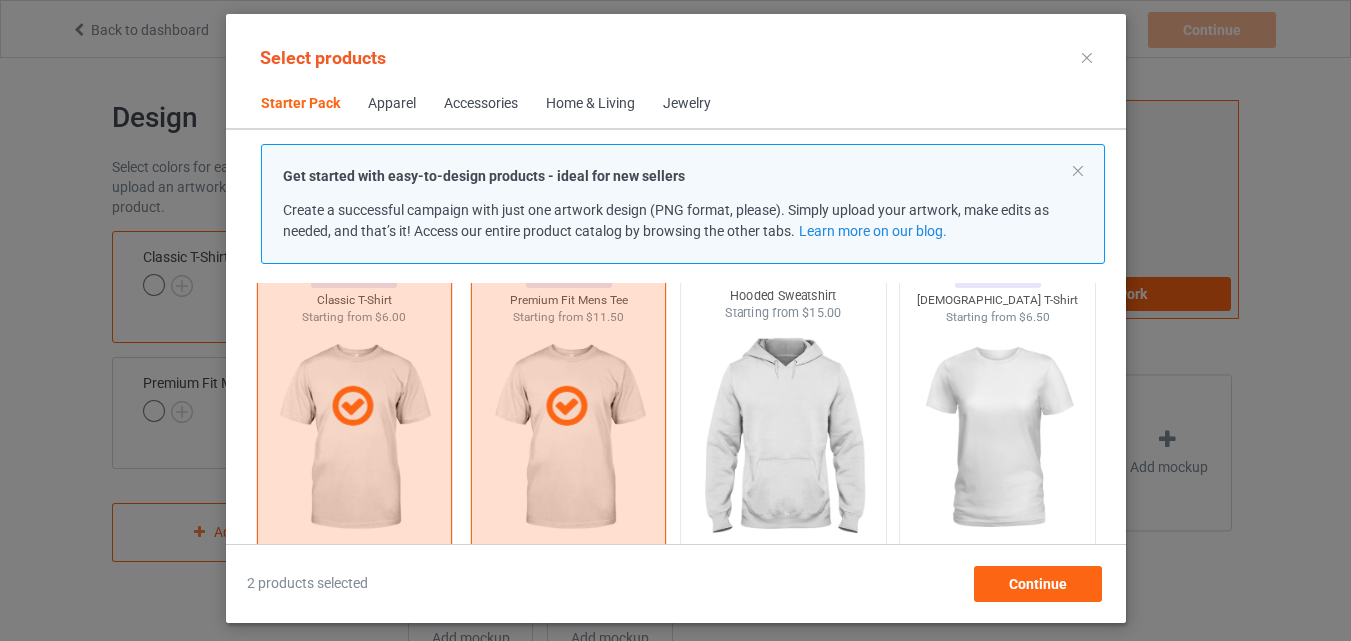 click at bounding box center [783, 439] 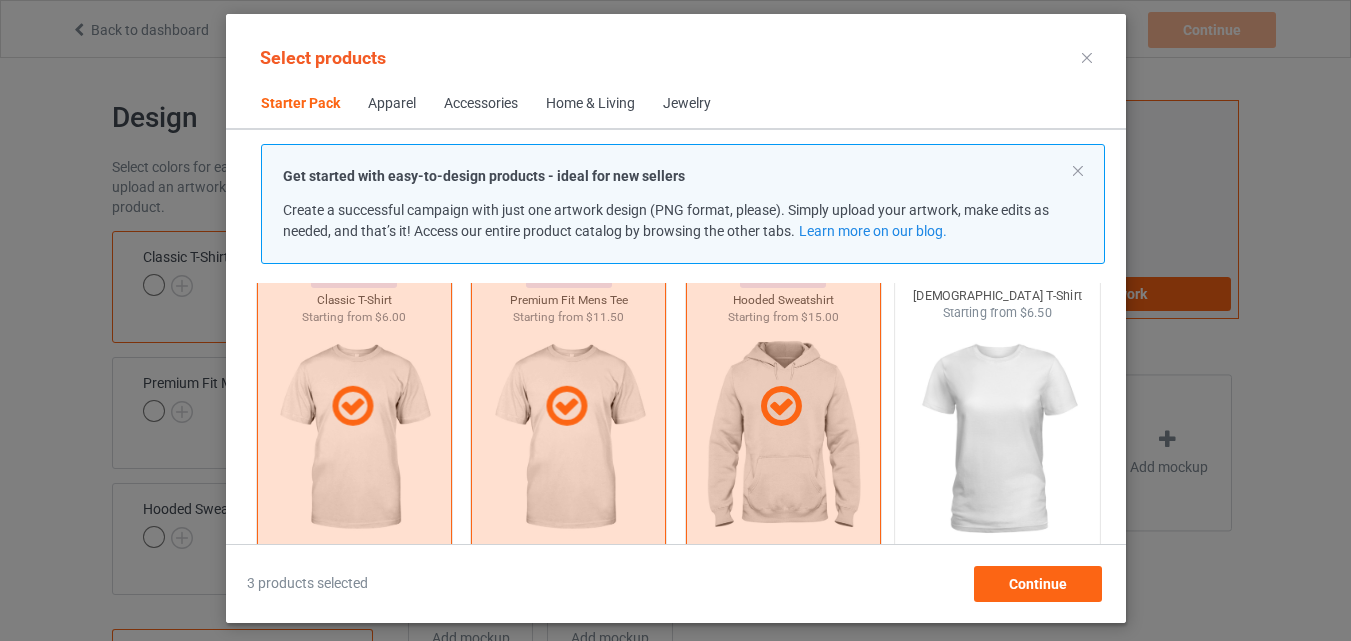 click at bounding box center [997, 439] 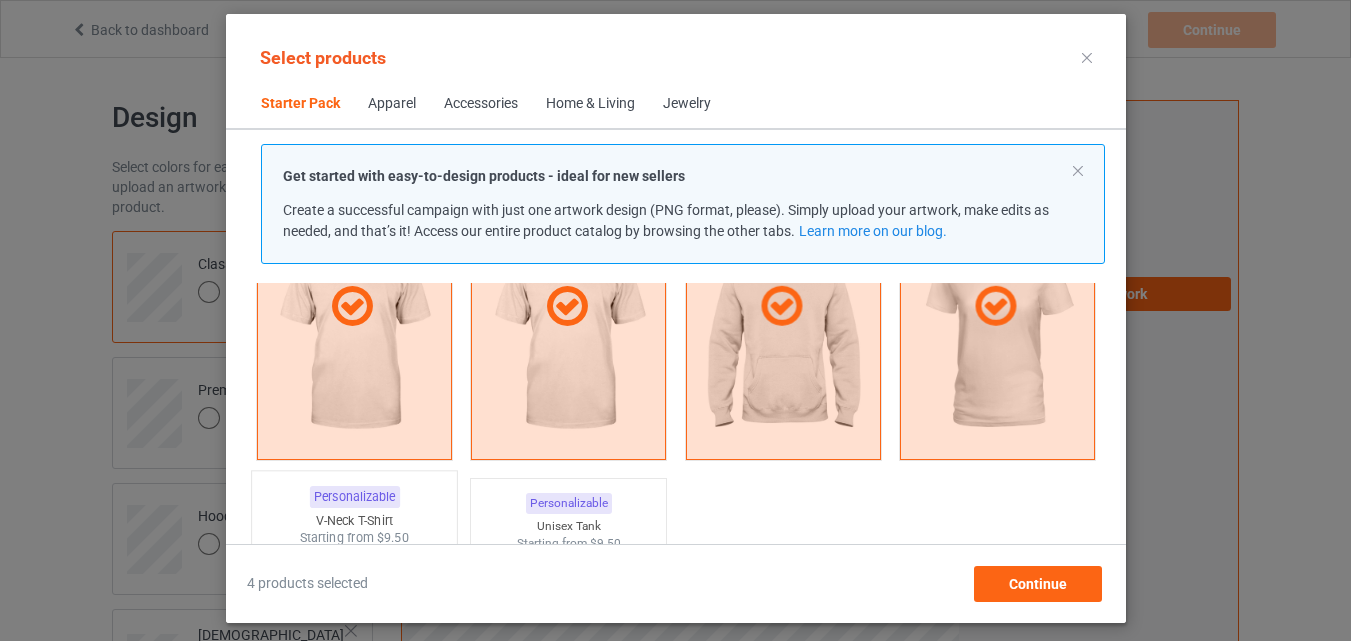 scroll, scrollTop: 400, scrollLeft: 0, axis: vertical 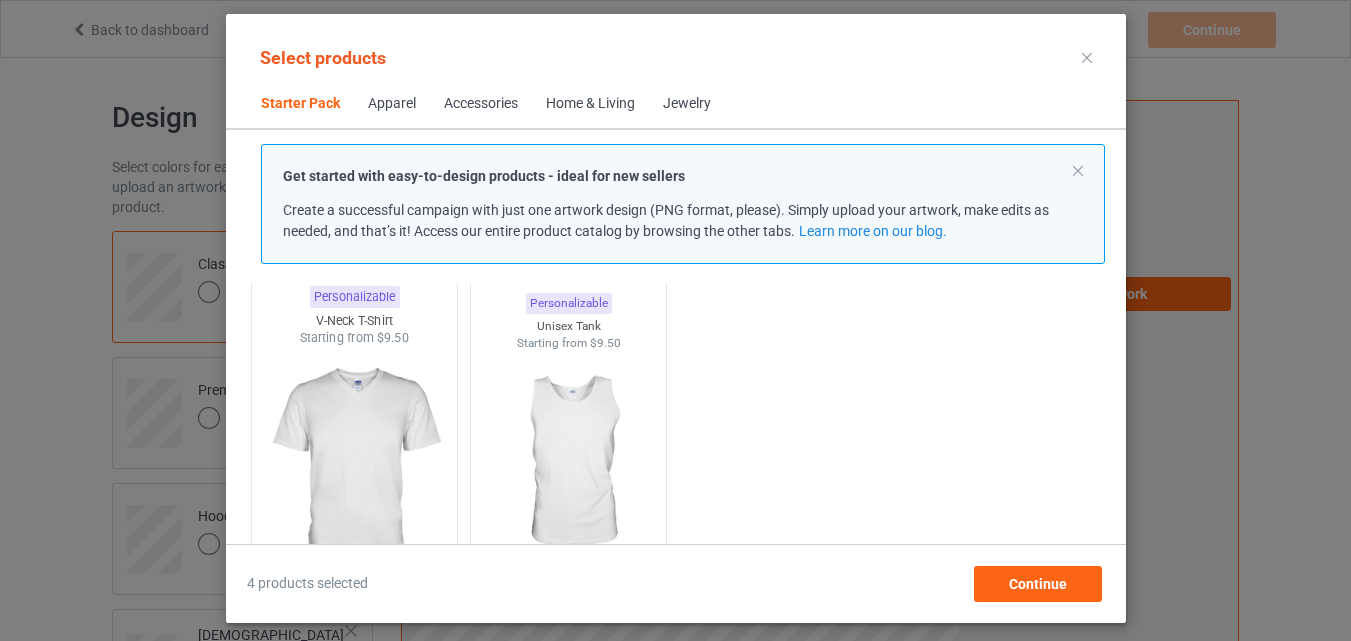 click at bounding box center (354, 464) 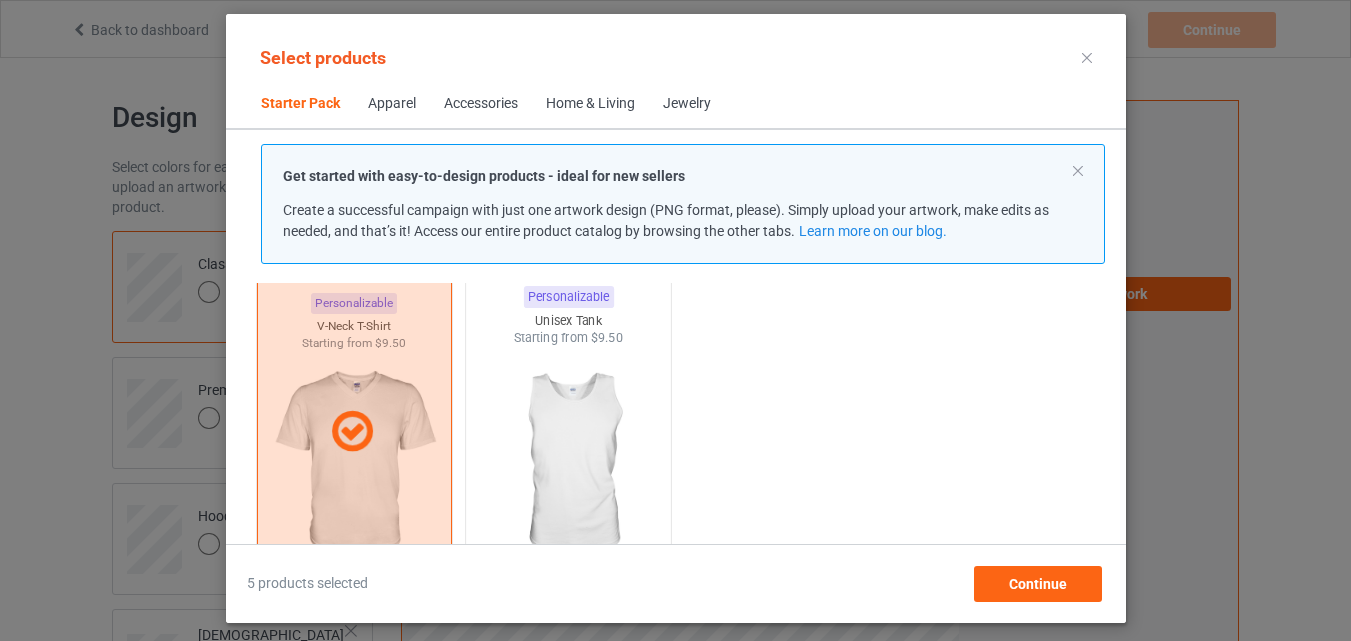 click at bounding box center (568, 464) 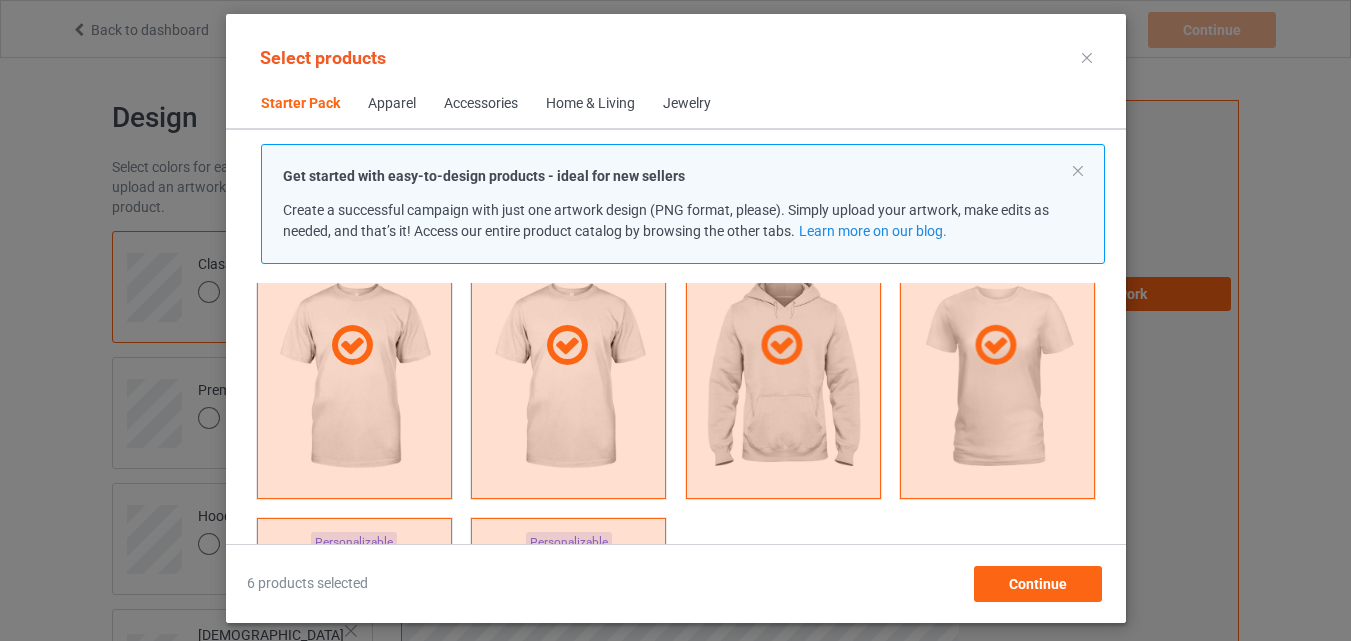 scroll, scrollTop: 0, scrollLeft: 0, axis: both 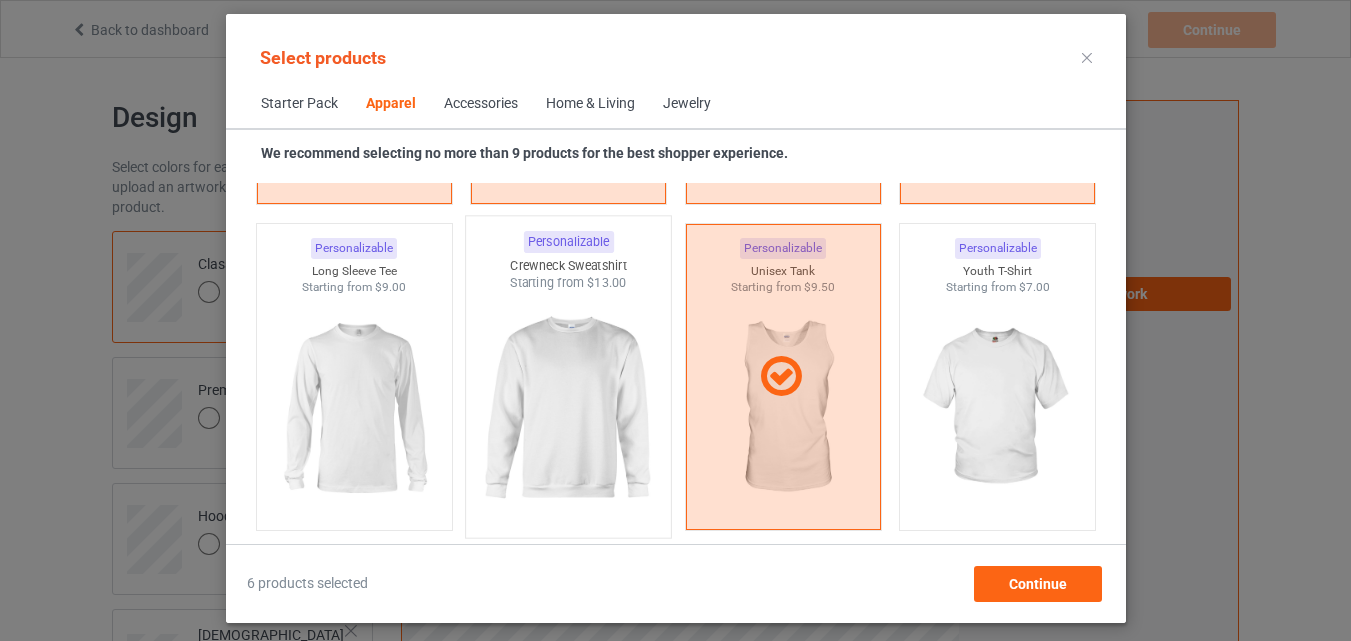 click at bounding box center (568, 409) 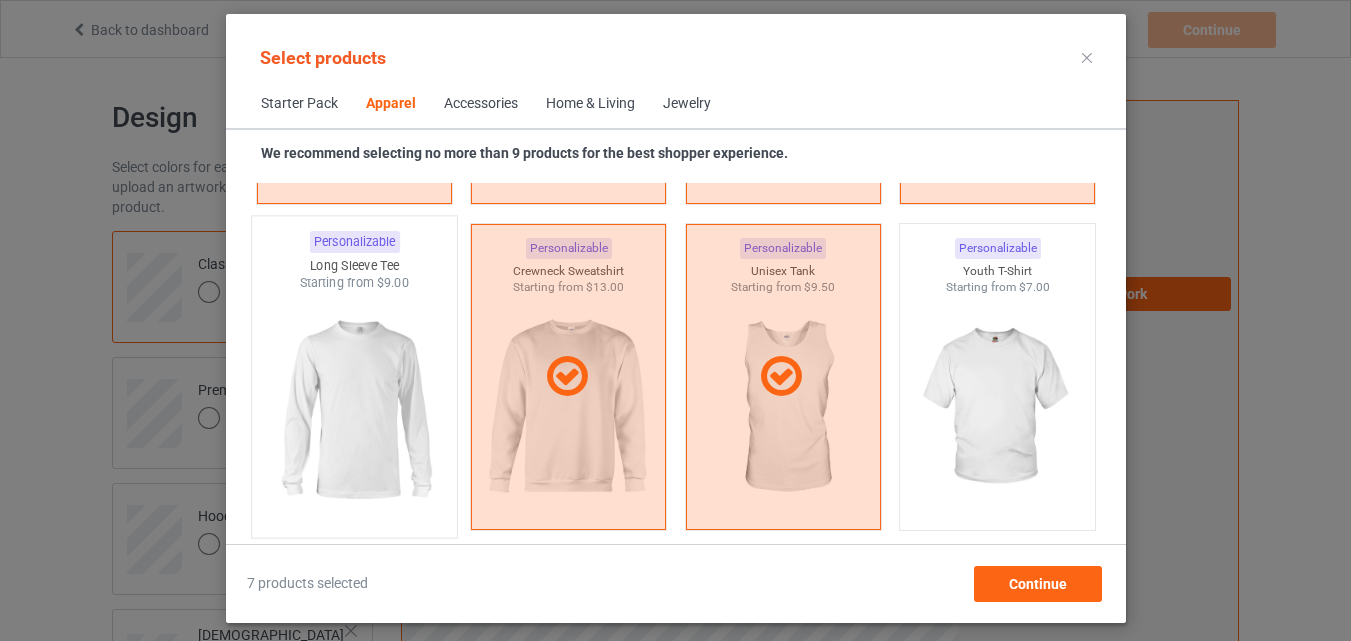 click at bounding box center (354, 409) 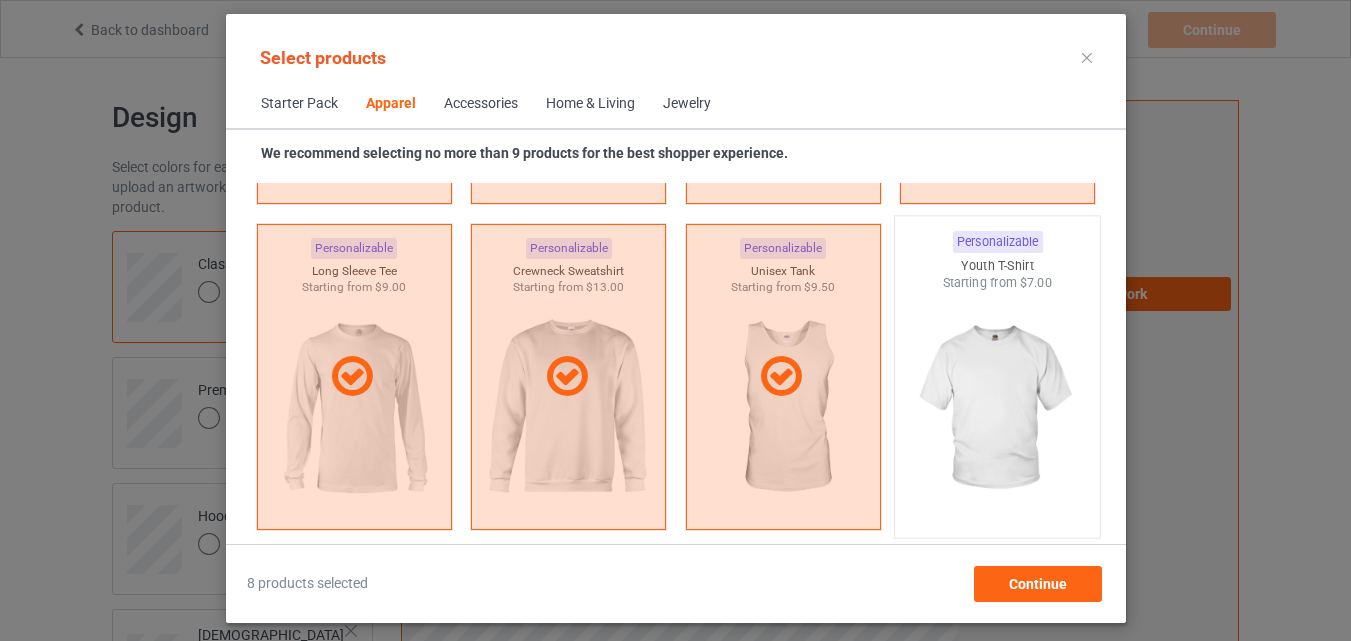 click at bounding box center (997, 409) 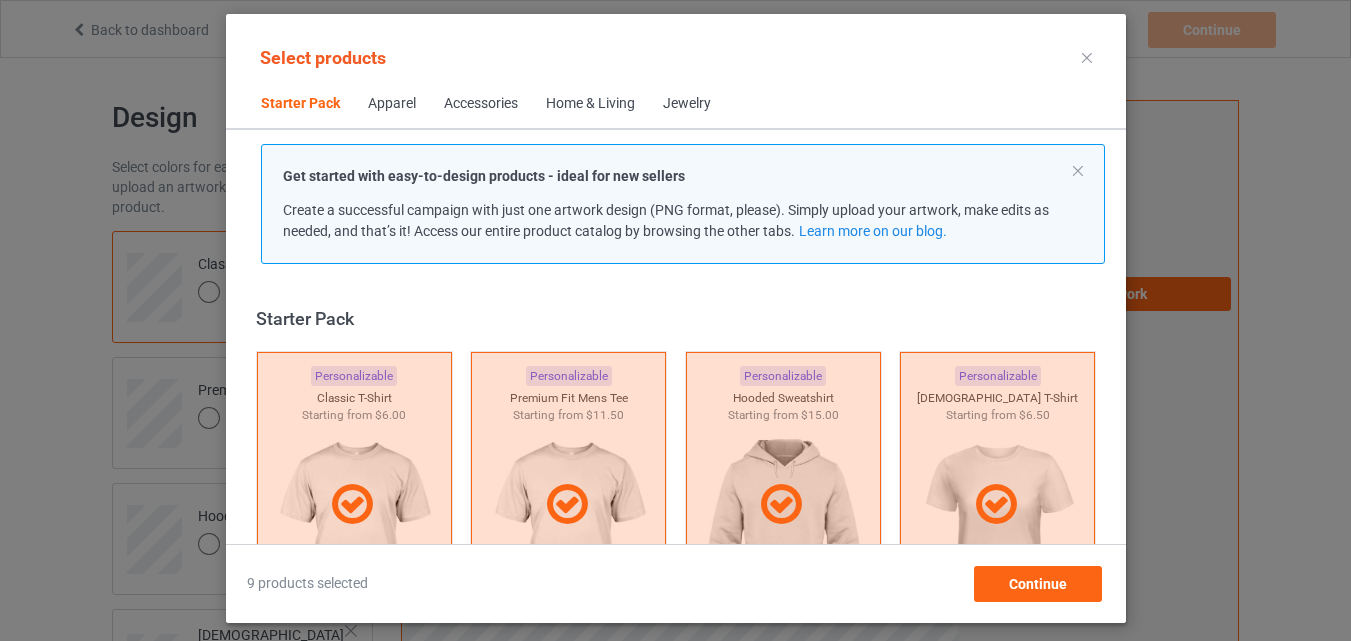 scroll, scrollTop: 0, scrollLeft: 0, axis: both 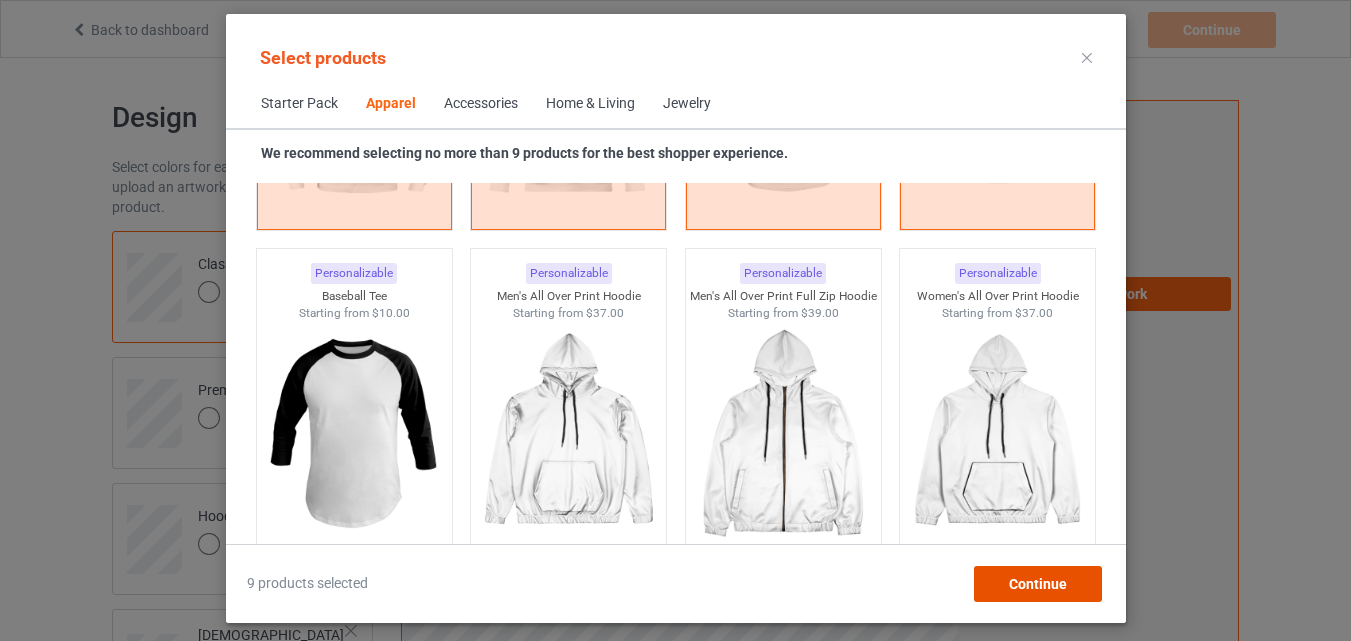 click on "Continue" at bounding box center [1037, 584] 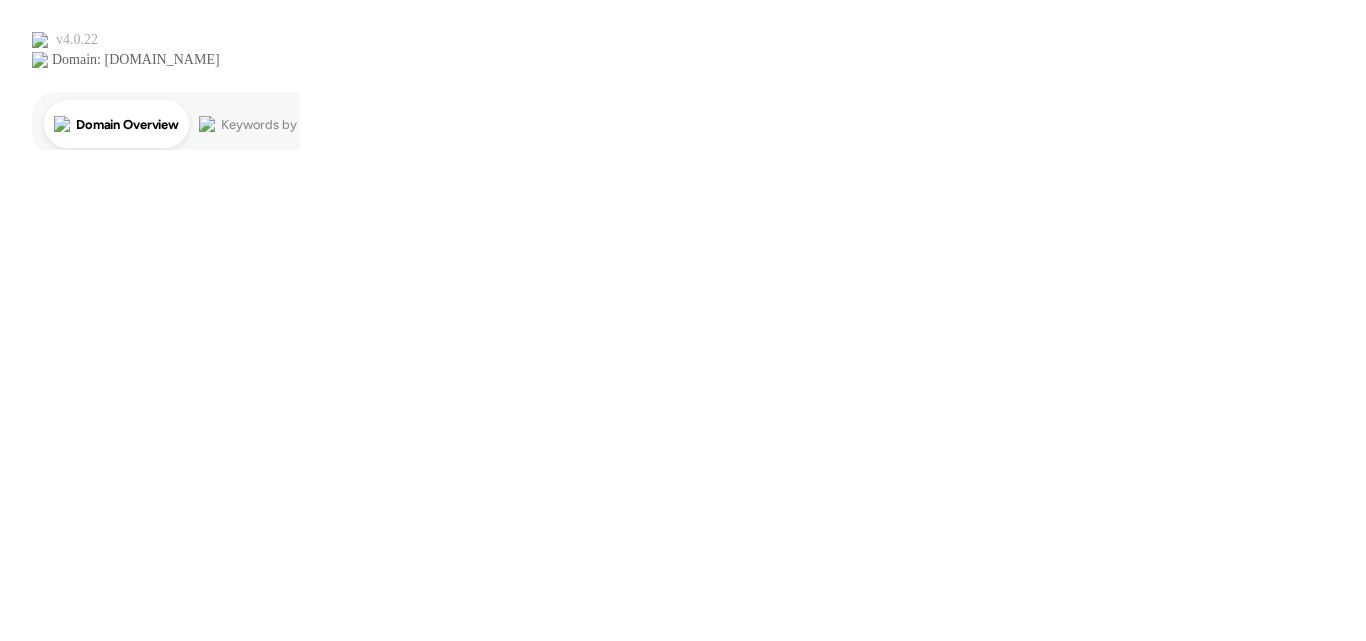 scroll, scrollTop: 0, scrollLeft: 0, axis: both 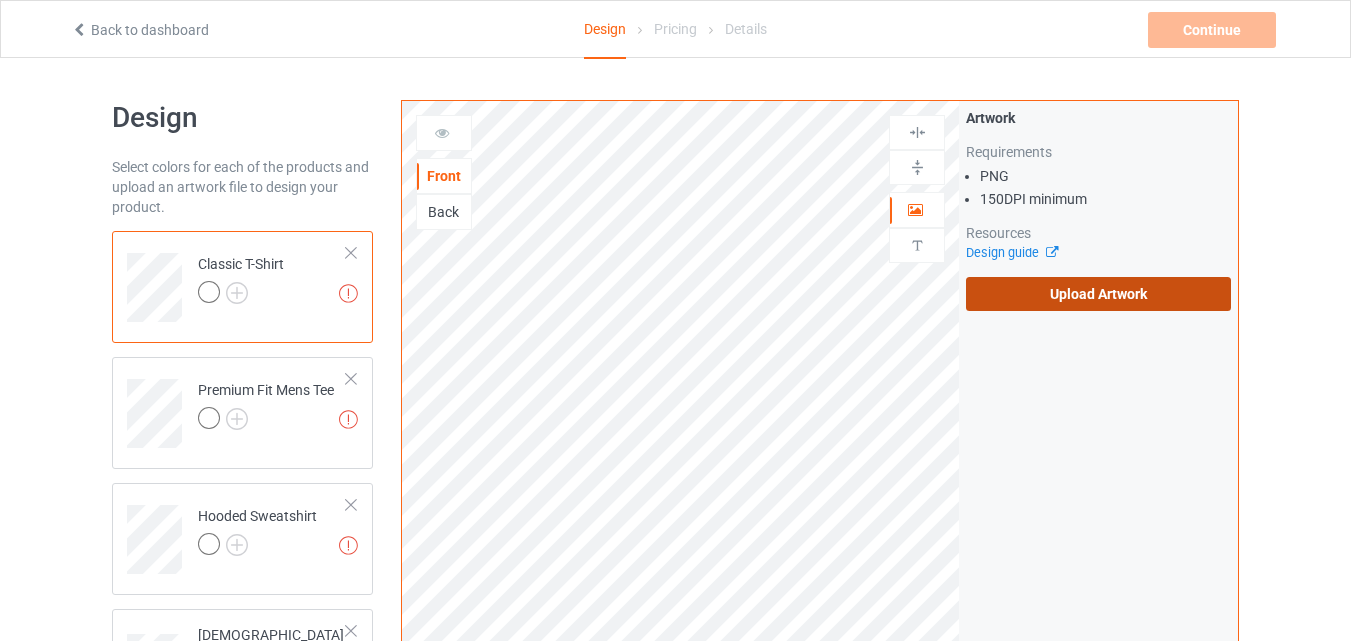 click on "Upload Artwork" at bounding box center [1098, 294] 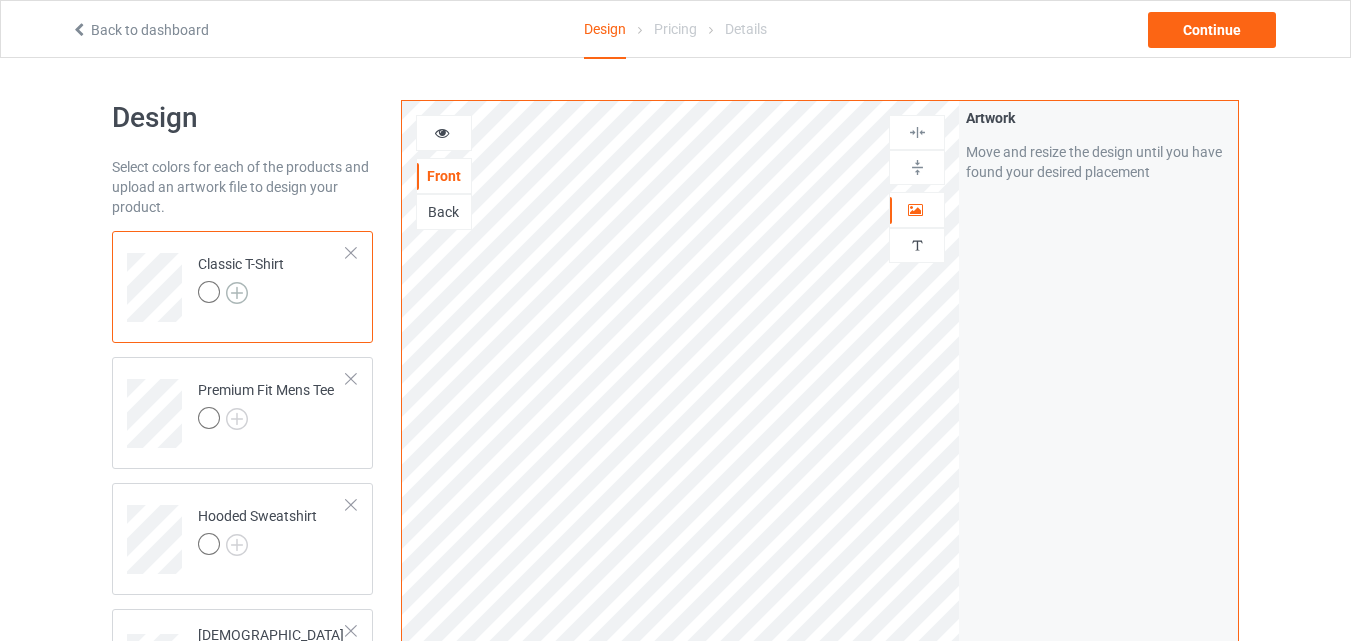 click at bounding box center [237, 293] 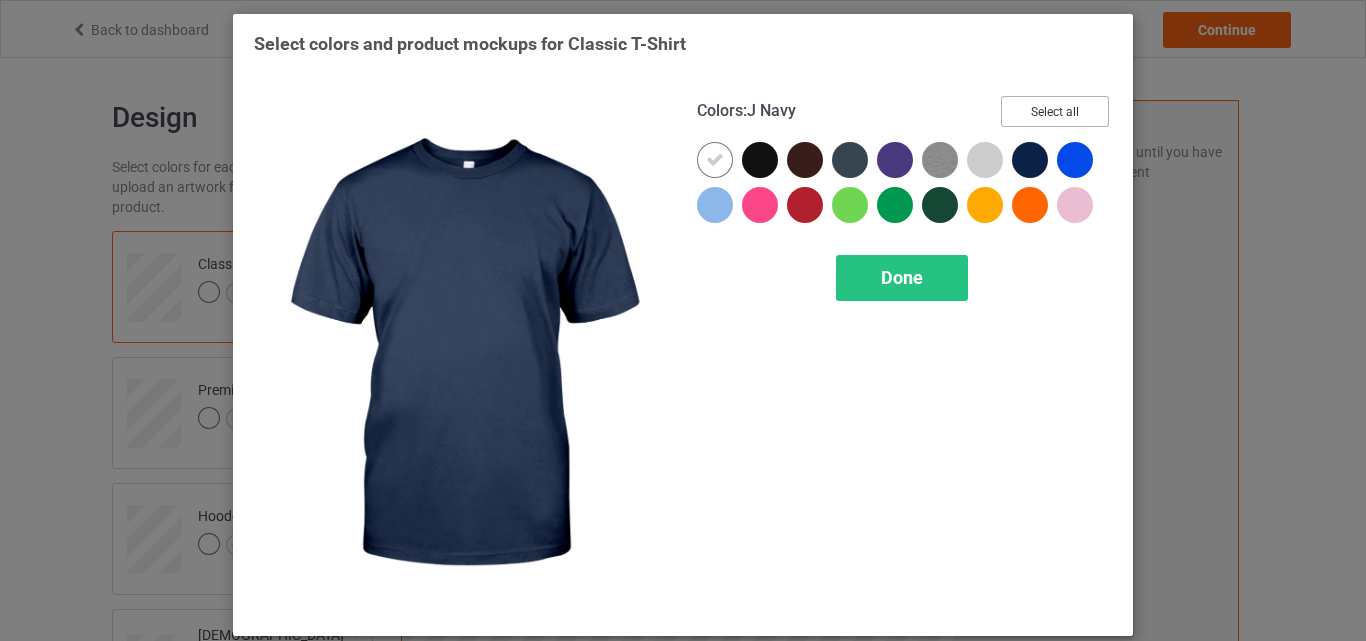 click on "Select all" at bounding box center [1055, 111] 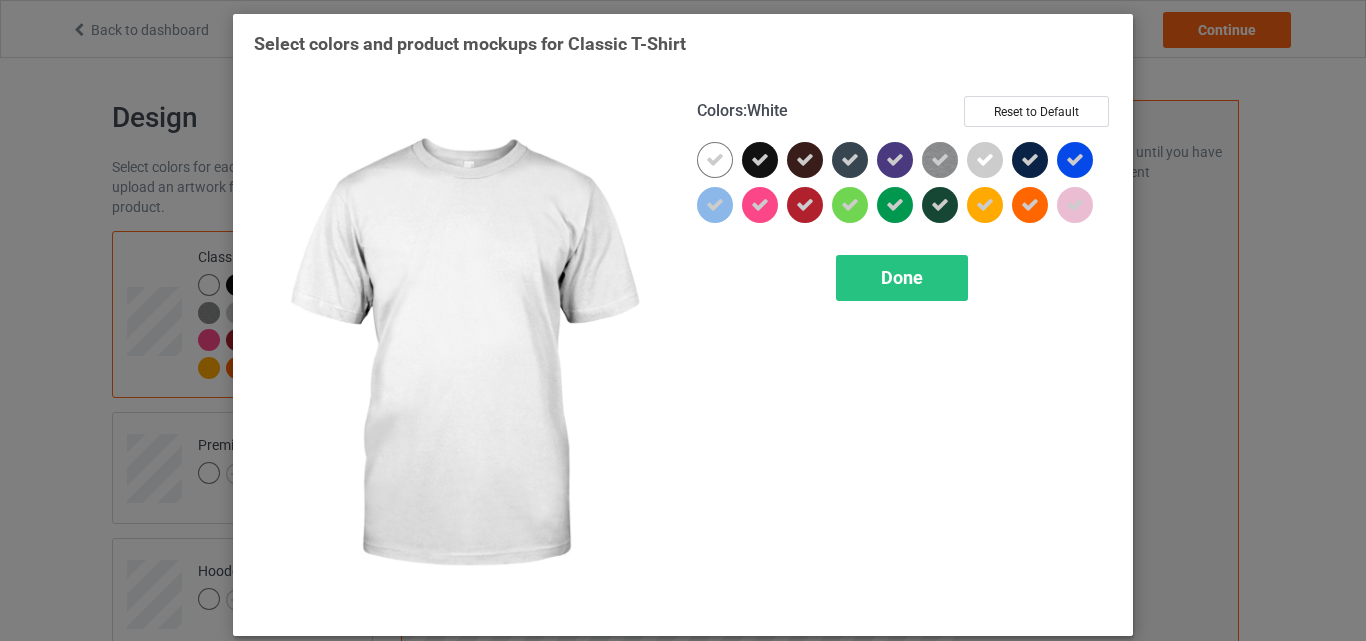 click at bounding box center [715, 160] 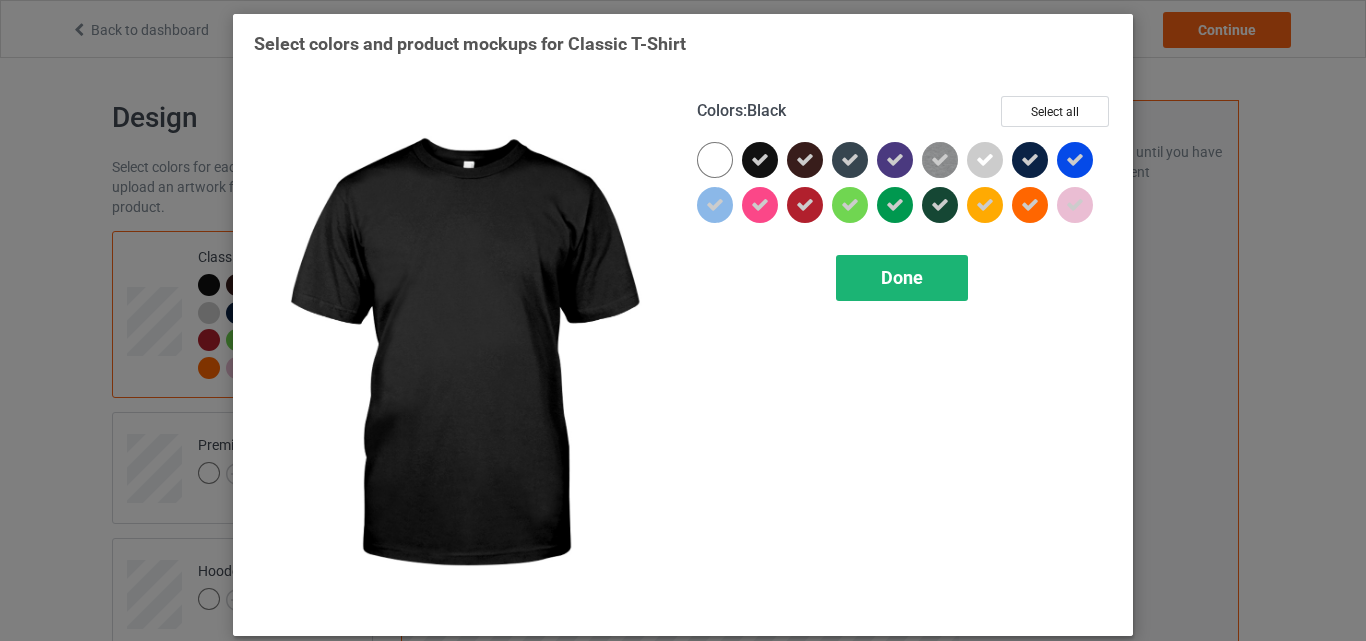 click on "Done" at bounding box center [902, 277] 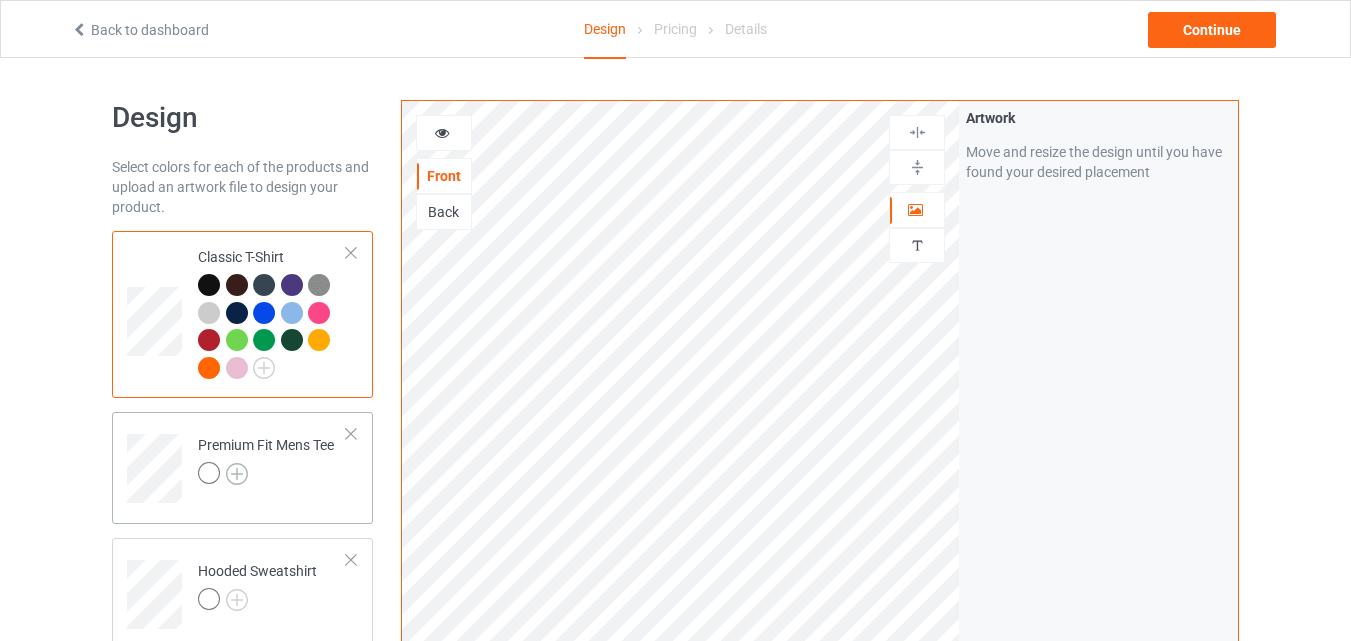 click at bounding box center (237, 474) 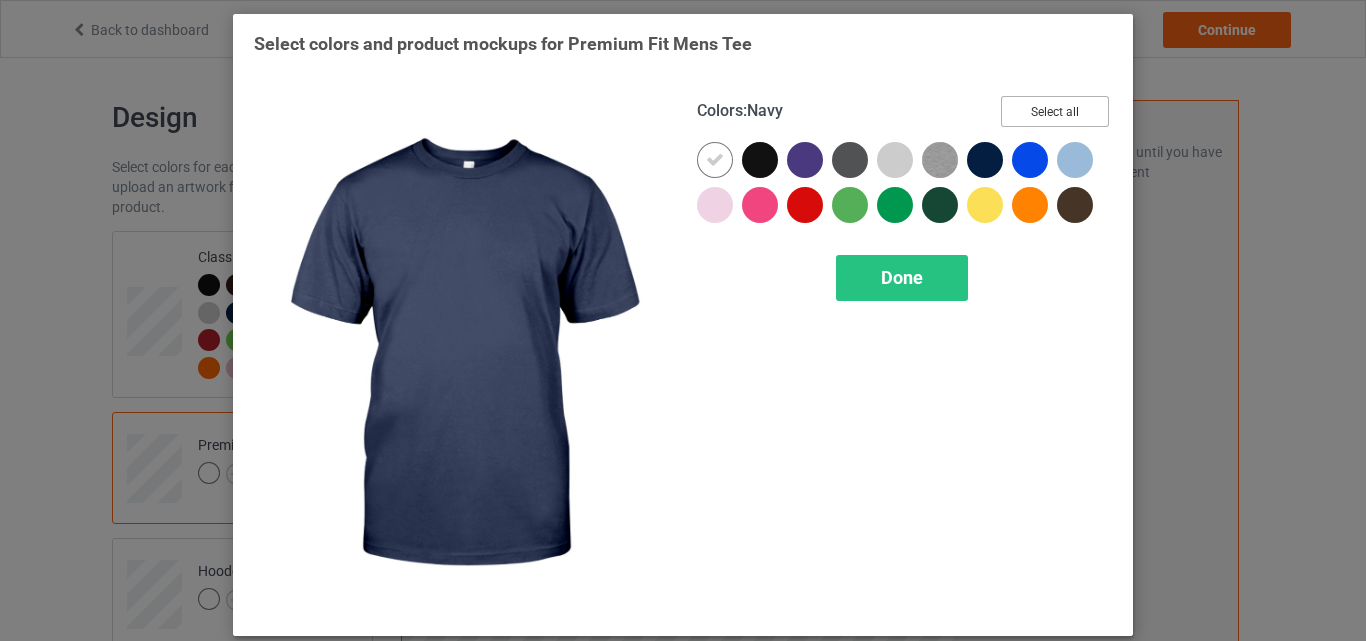click on "Select all" at bounding box center [1055, 111] 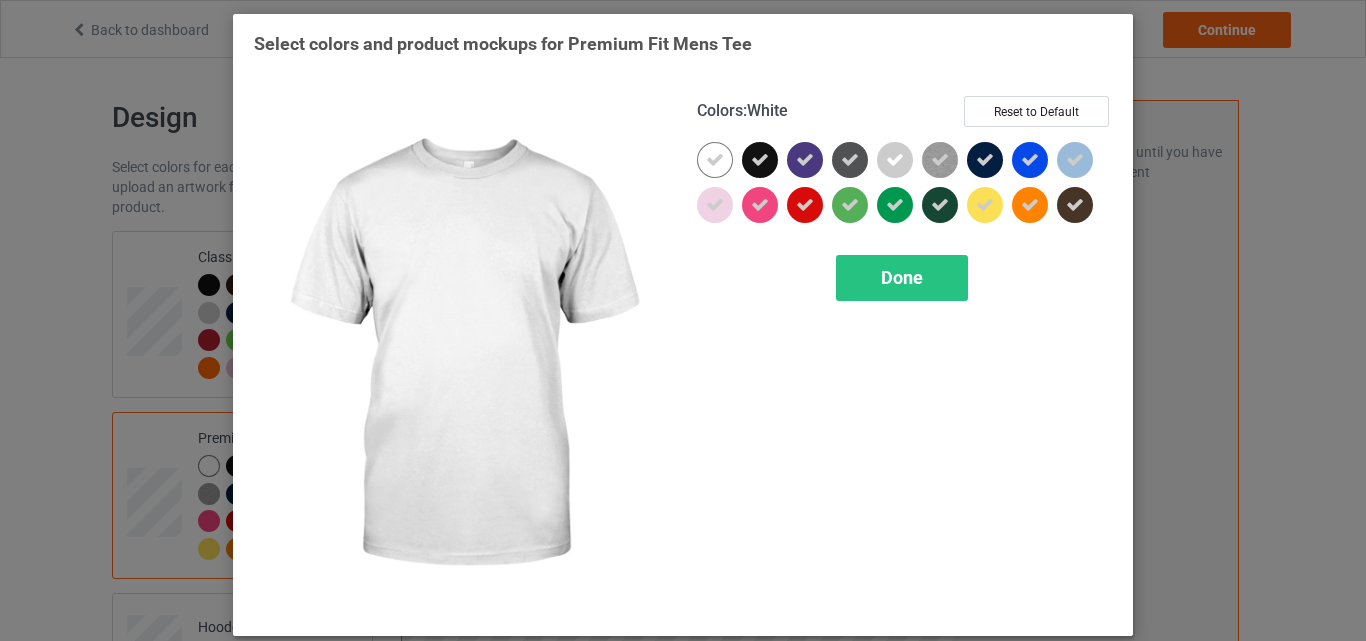 click at bounding box center [715, 160] 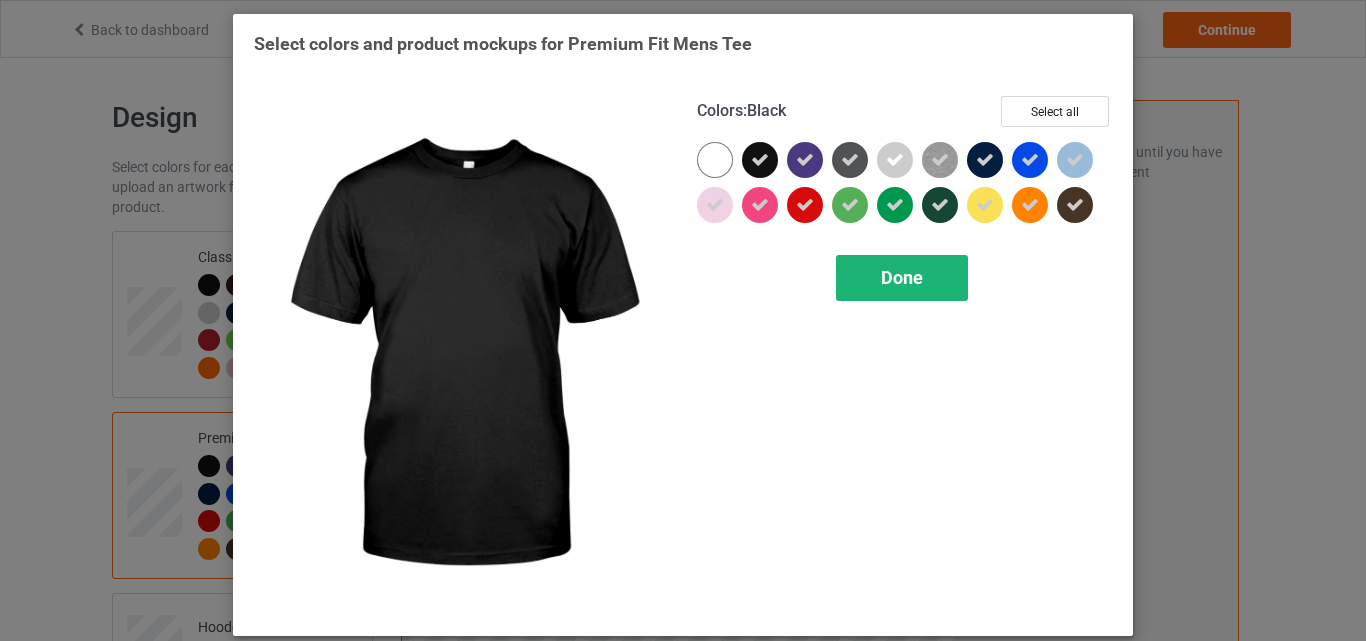 click on "Done" at bounding box center (902, 278) 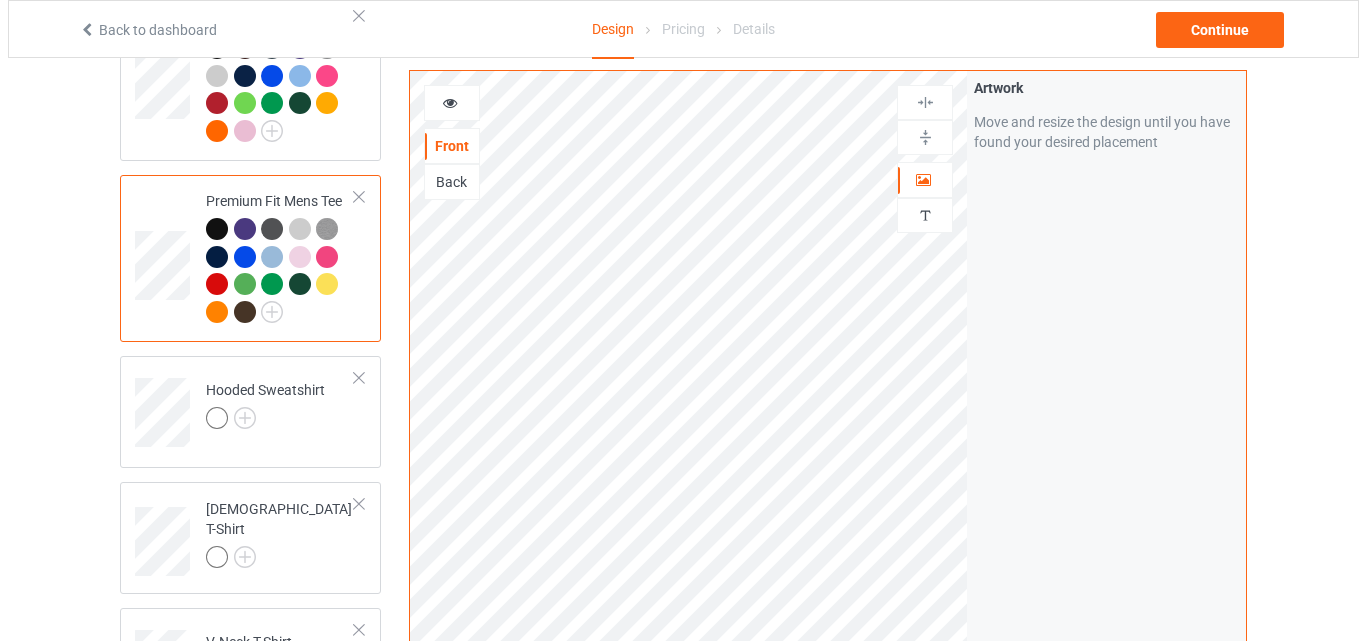 scroll, scrollTop: 400, scrollLeft: 0, axis: vertical 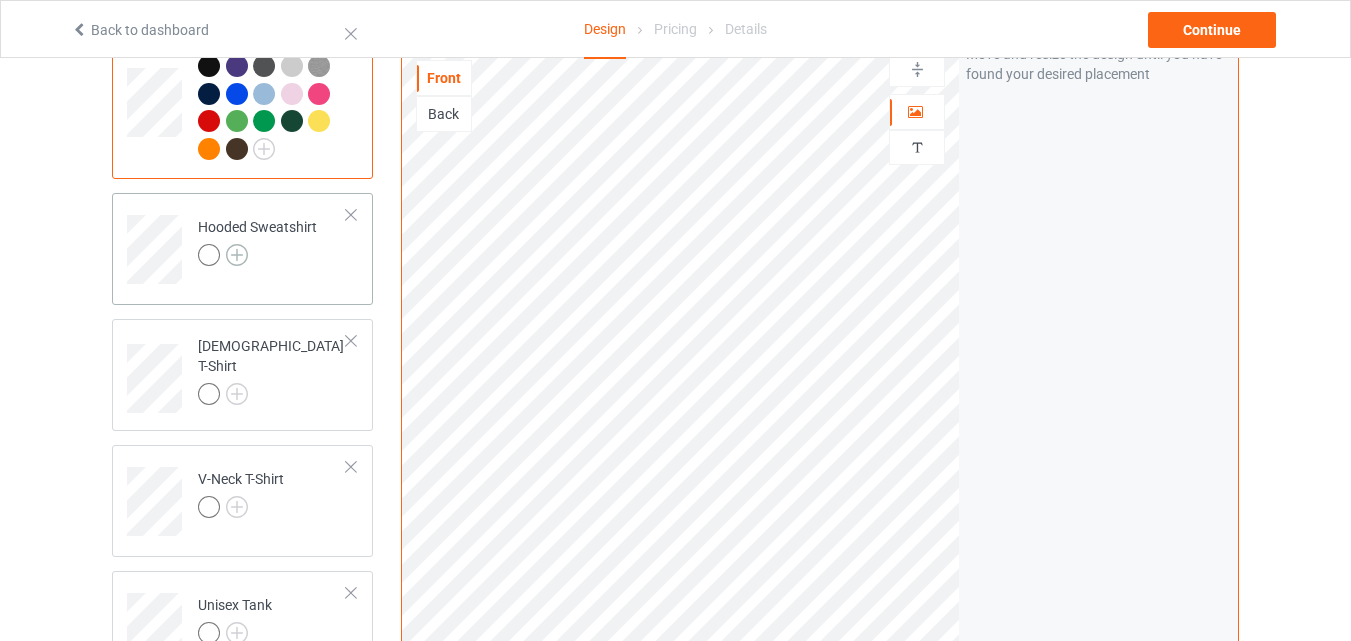 click at bounding box center (237, 255) 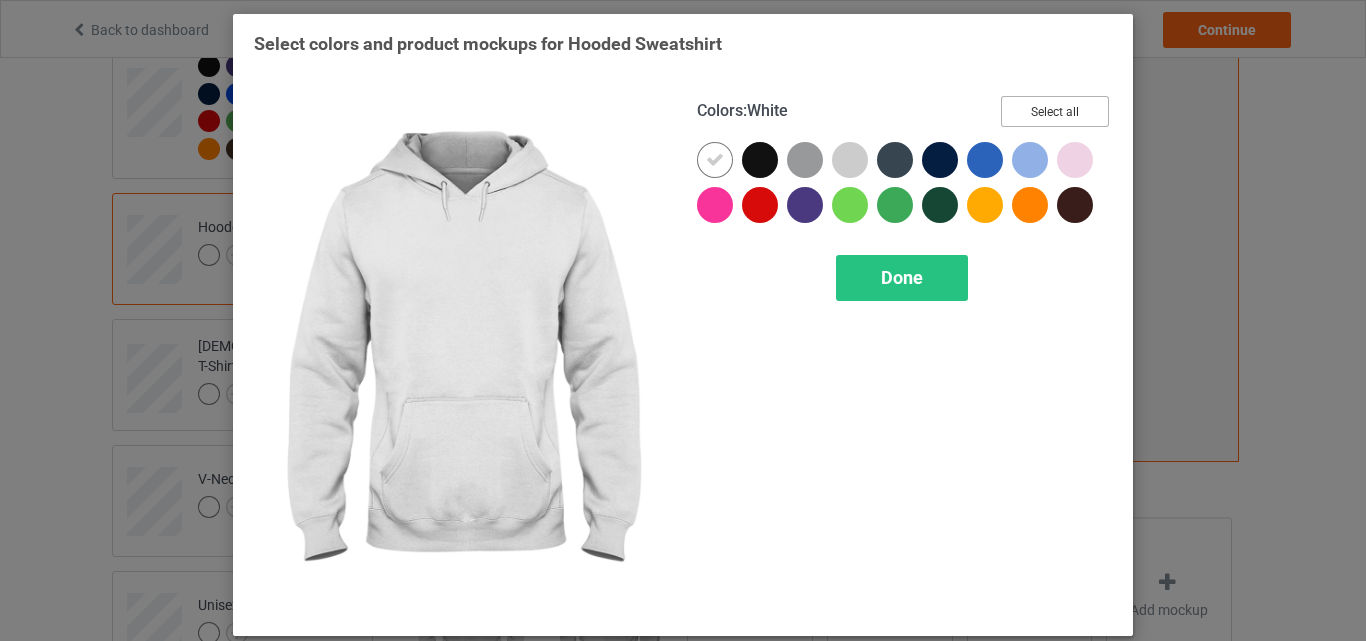 click on "Select all" at bounding box center [1055, 111] 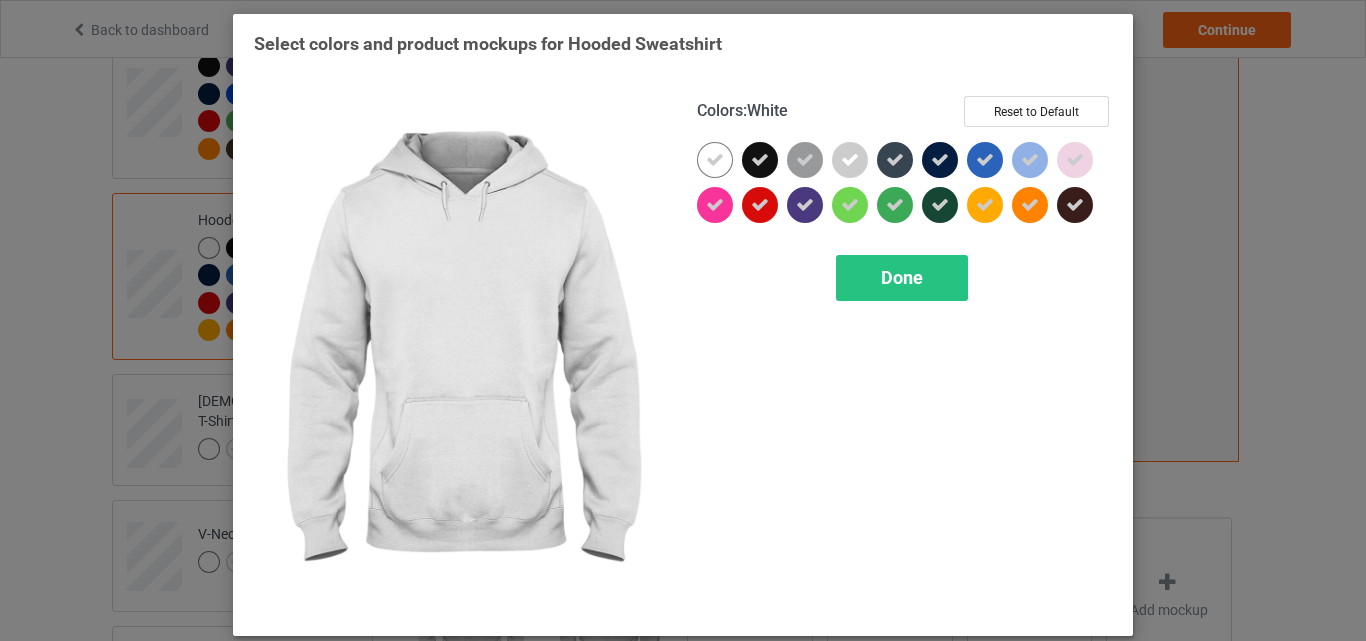 click at bounding box center (715, 160) 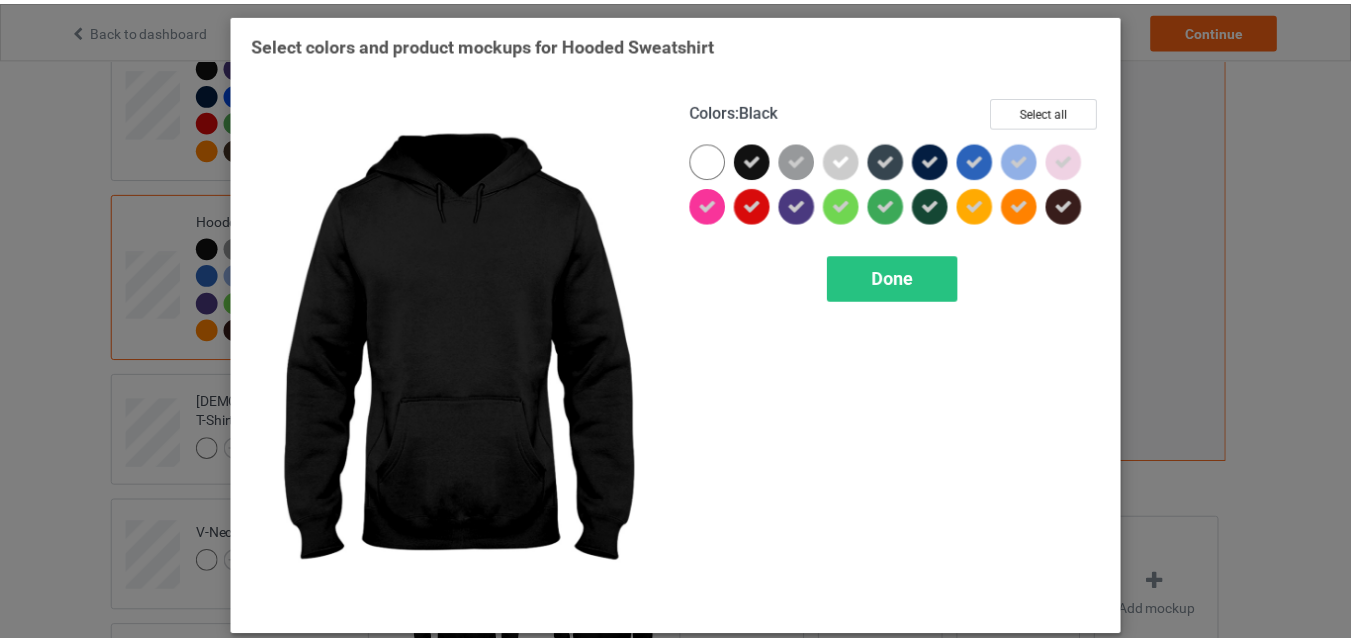 scroll, scrollTop: 9, scrollLeft: 0, axis: vertical 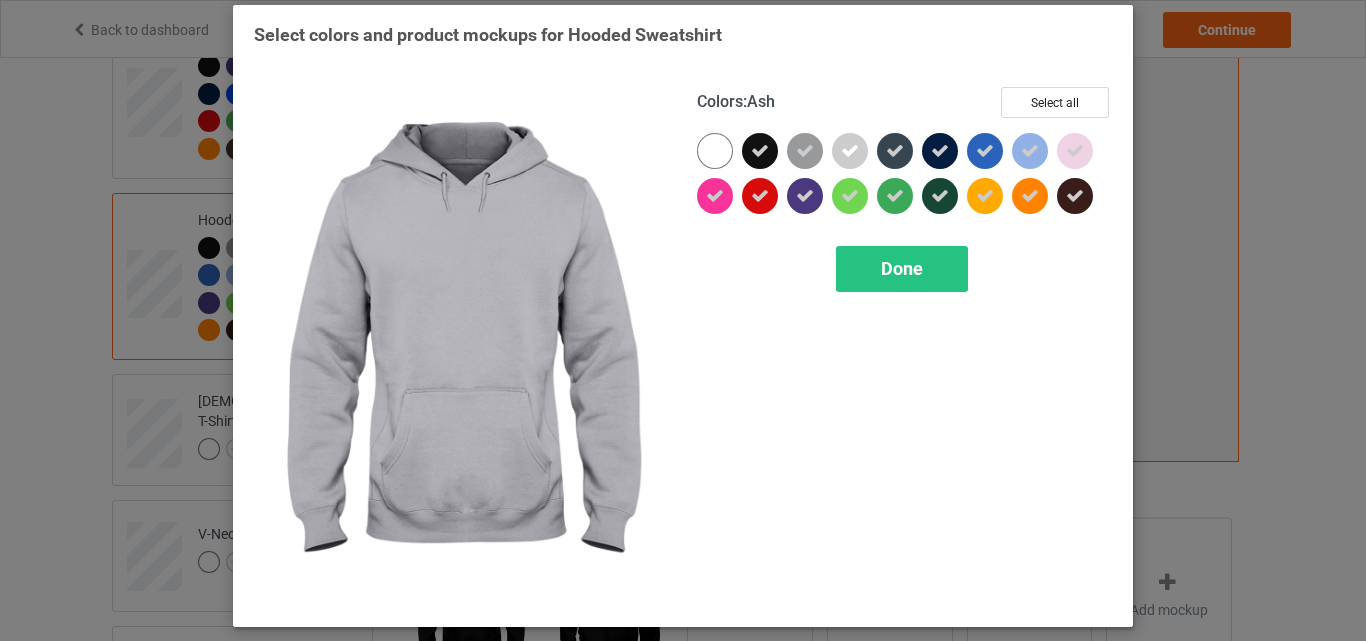 click at bounding box center [850, 151] 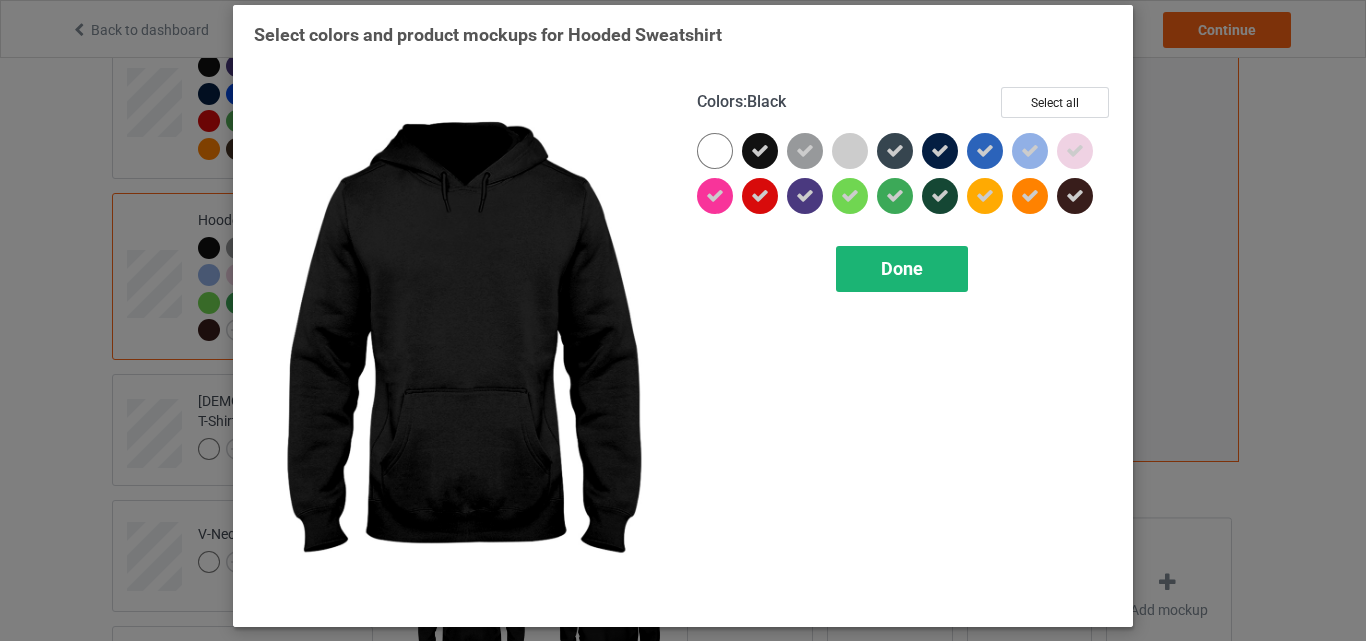 click on "Done" at bounding box center (902, 268) 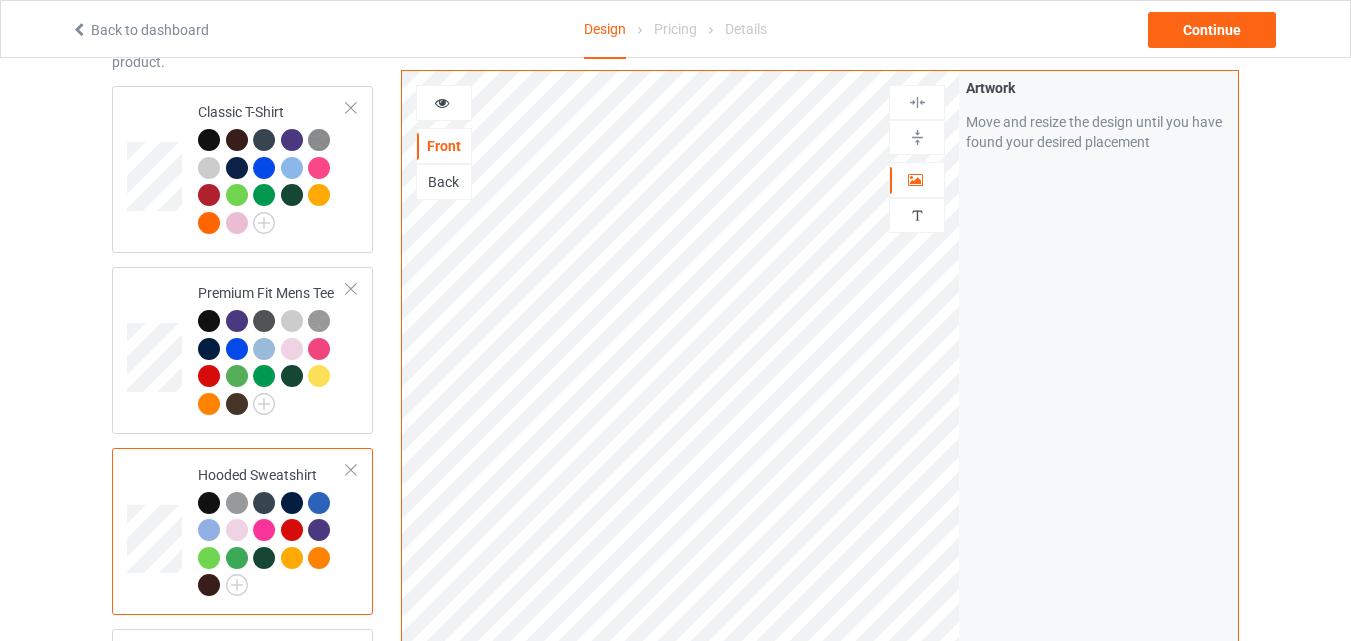 scroll, scrollTop: 100, scrollLeft: 0, axis: vertical 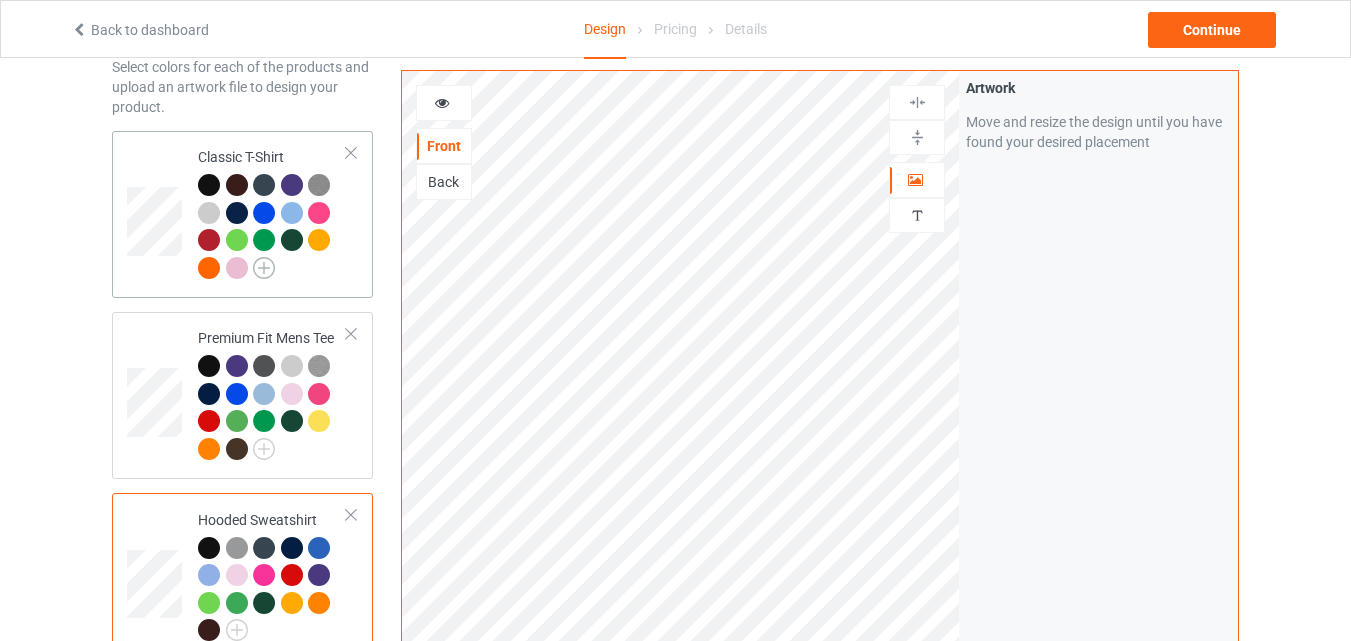 click at bounding box center [264, 268] 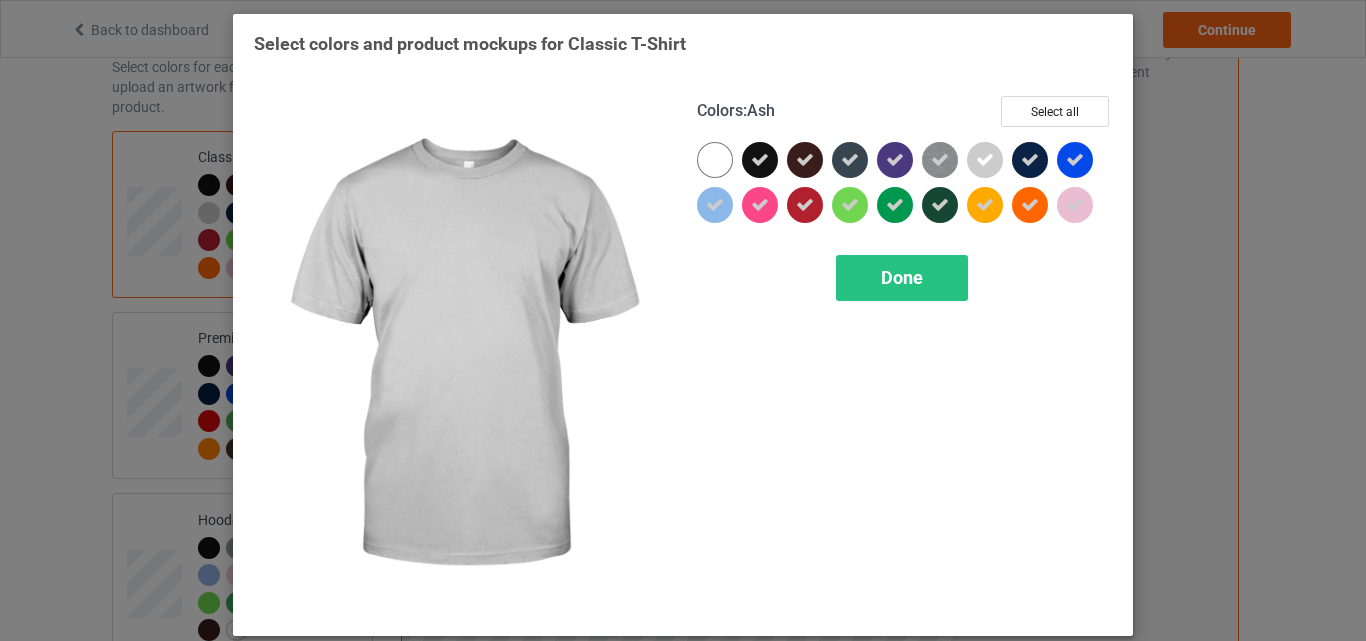 click at bounding box center [985, 160] 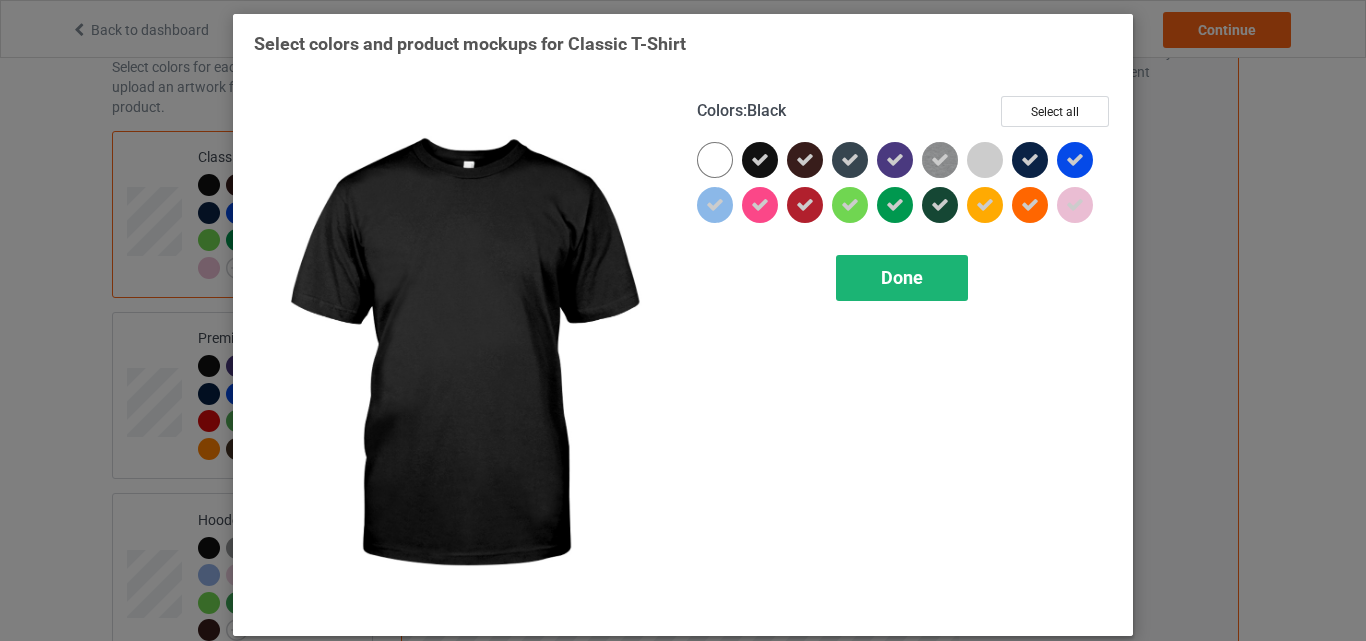 click on "Done" at bounding box center (902, 278) 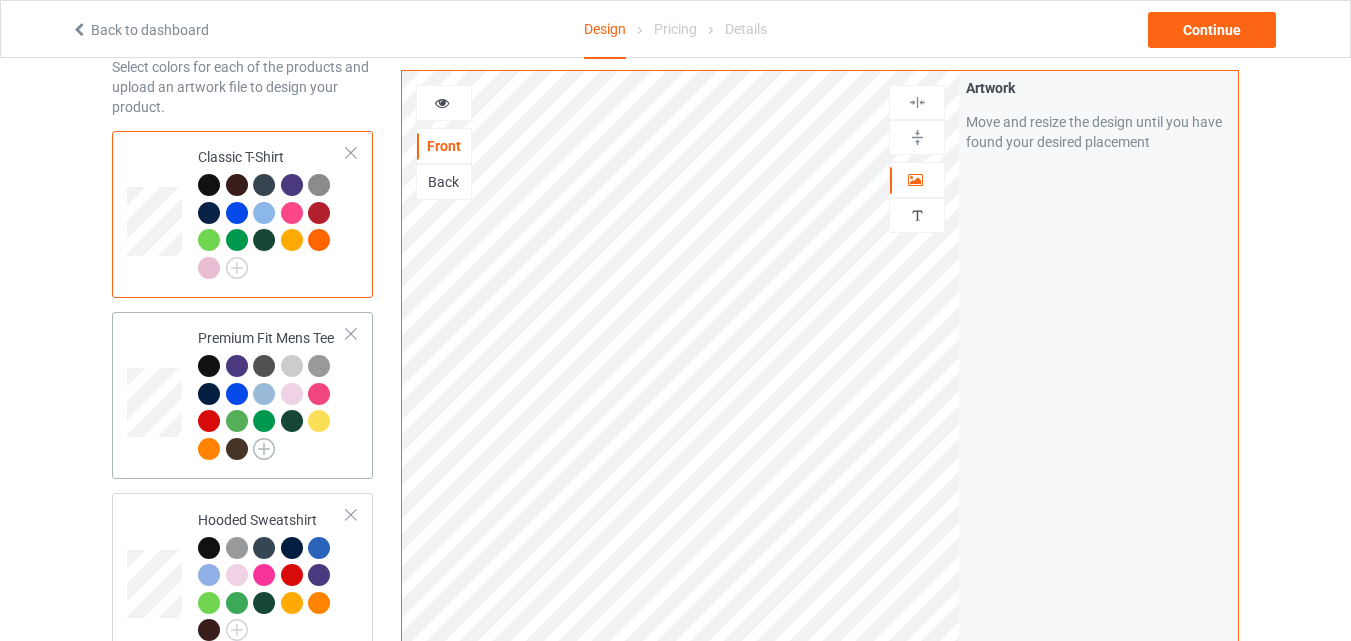 click at bounding box center (264, 449) 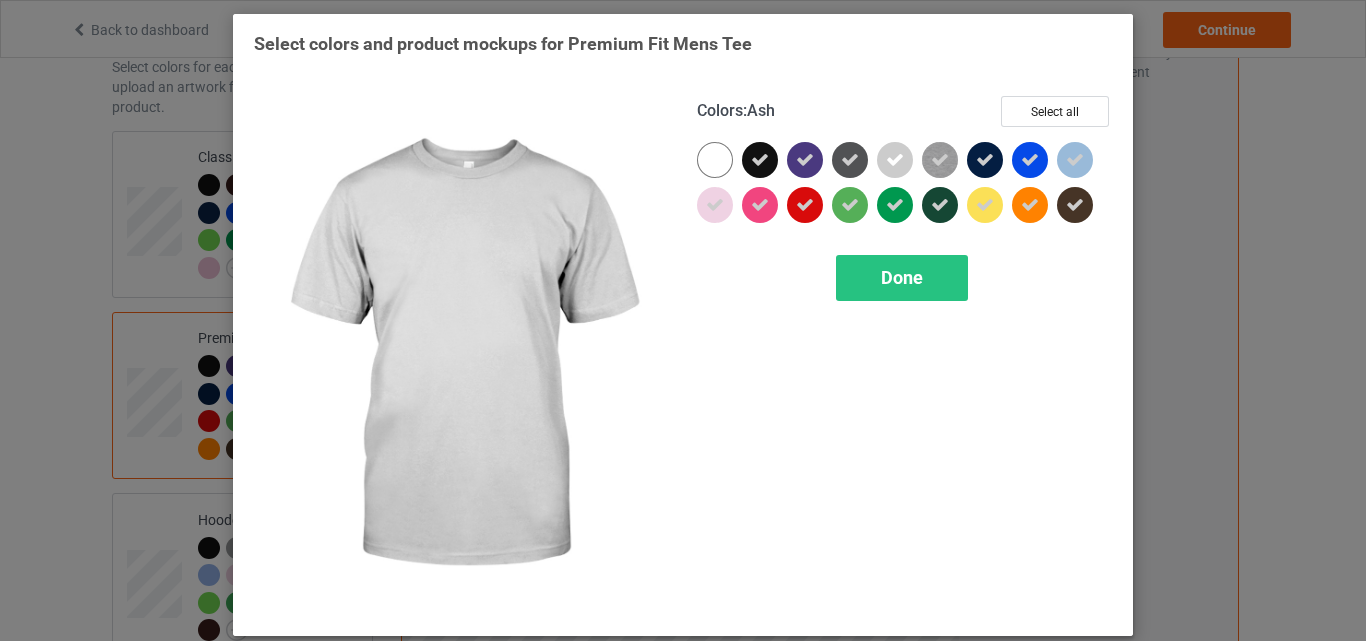 click at bounding box center (895, 160) 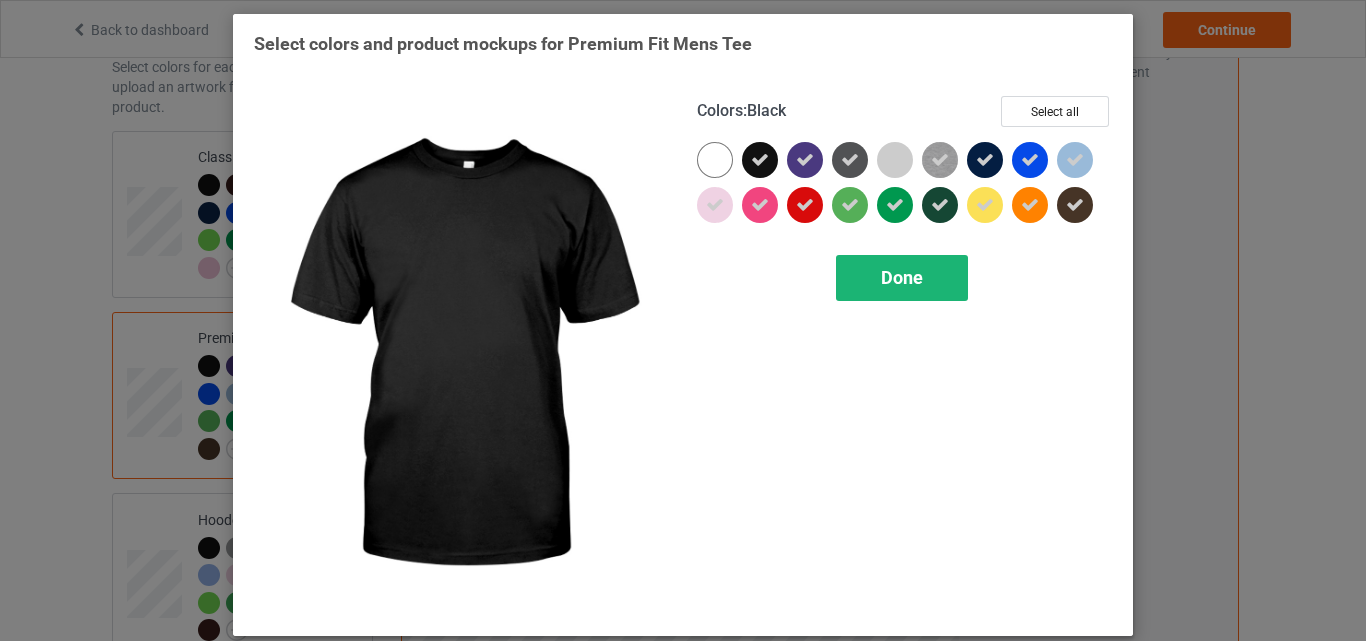 click on "Done" at bounding box center [902, 278] 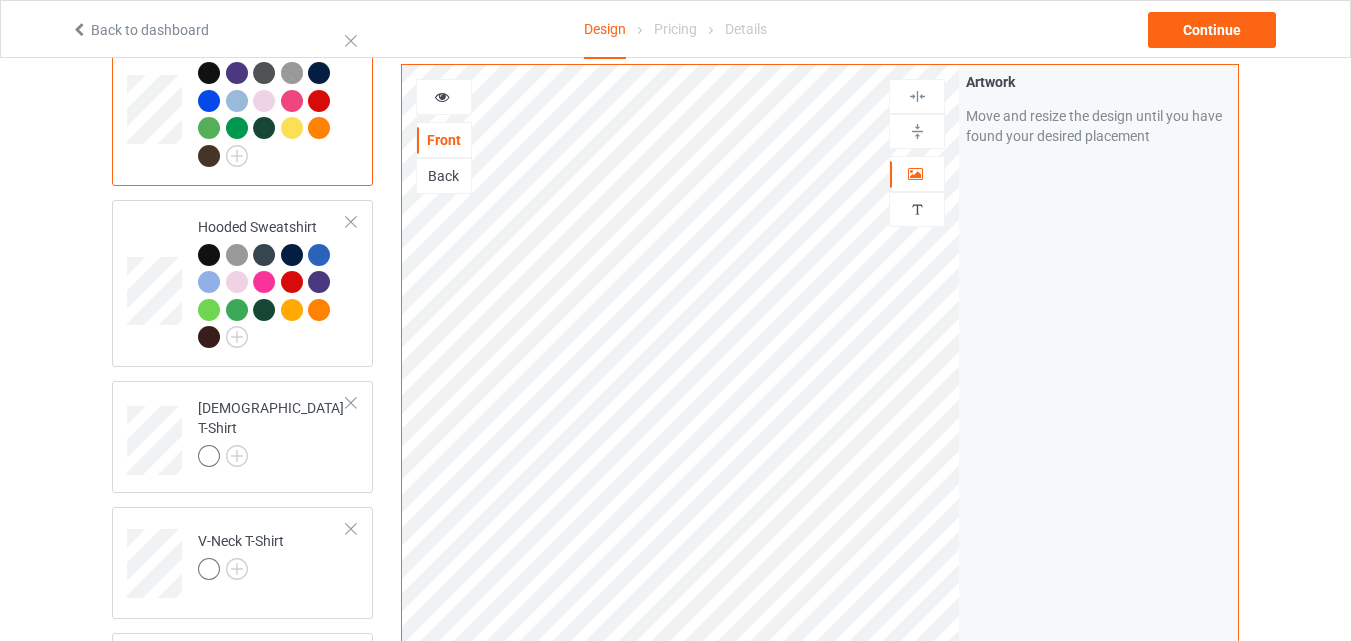 scroll, scrollTop: 400, scrollLeft: 0, axis: vertical 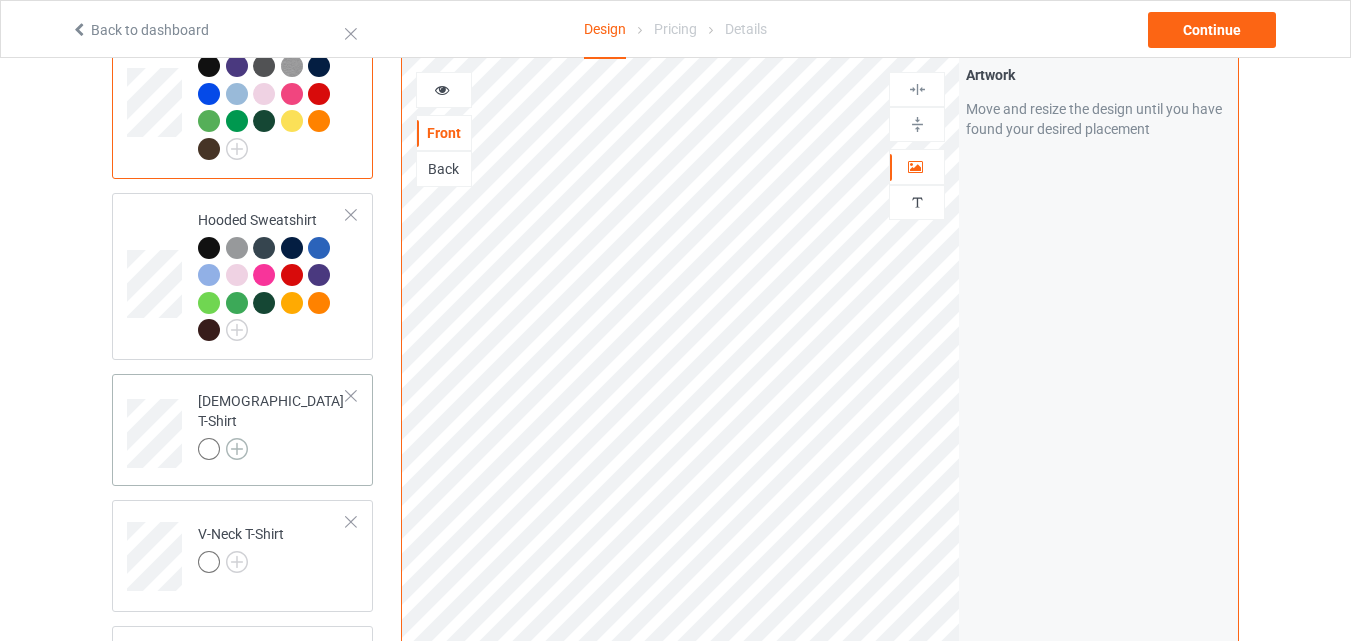 click at bounding box center [237, 449] 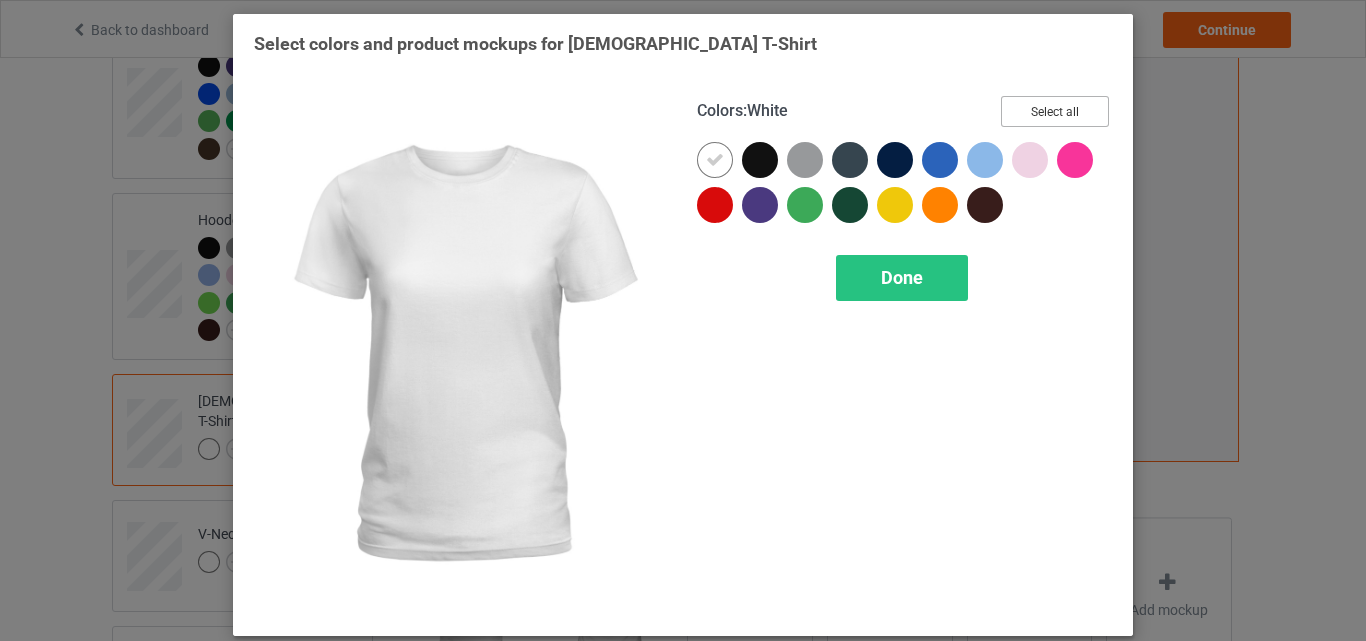 click on "Select all" at bounding box center [1055, 111] 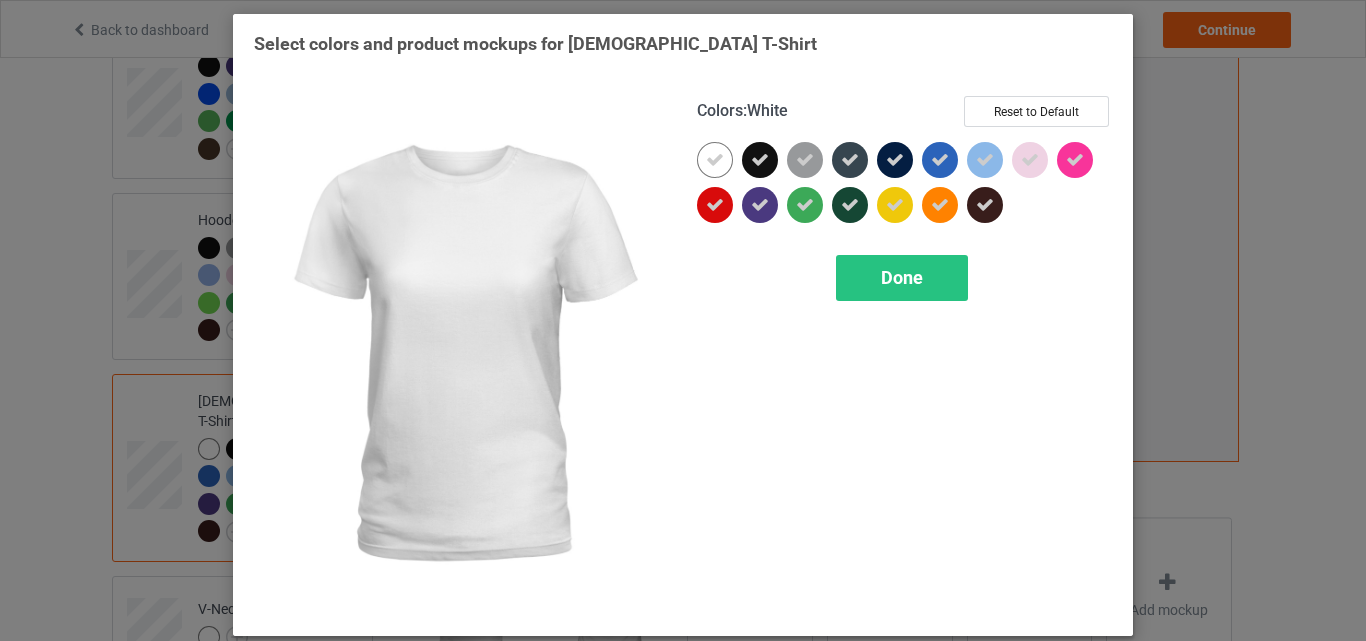 click at bounding box center [715, 160] 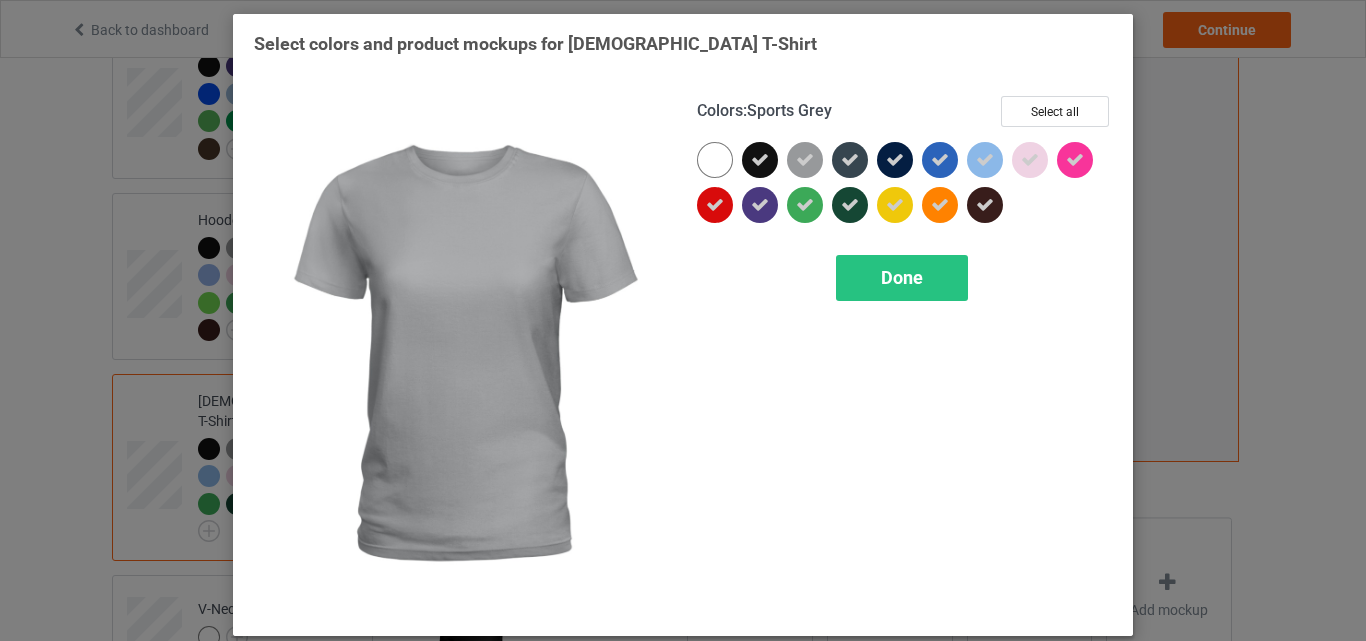 click at bounding box center (805, 160) 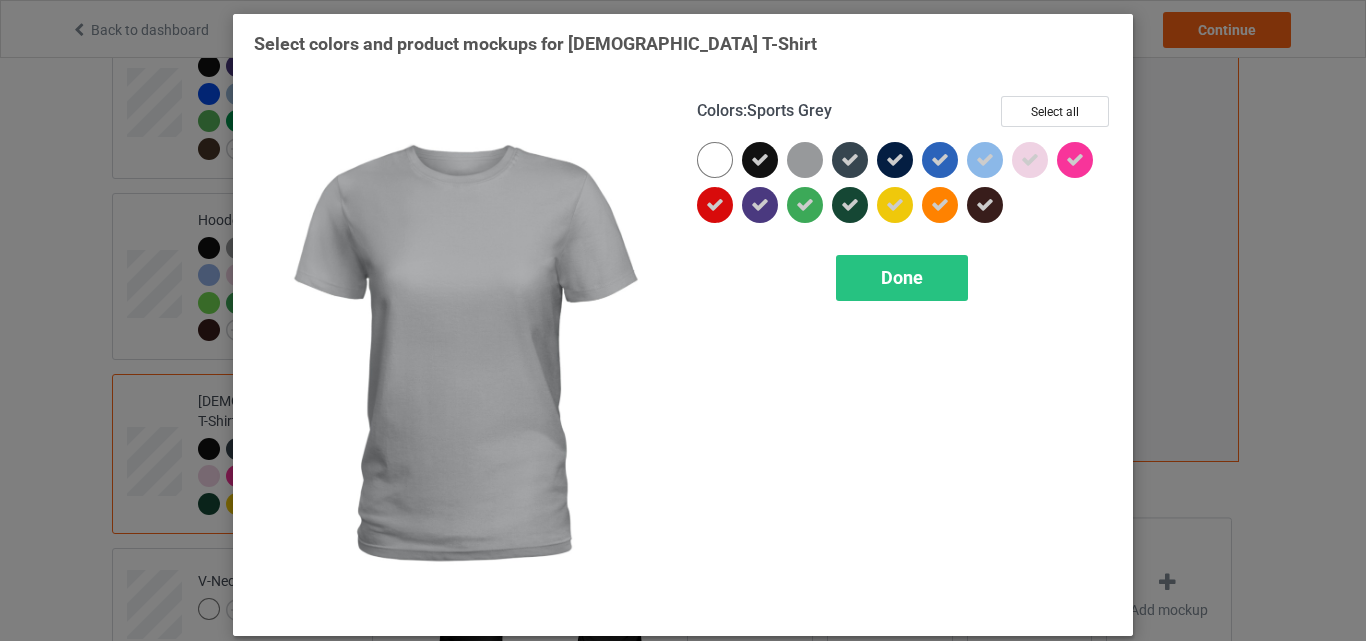 click at bounding box center [805, 160] 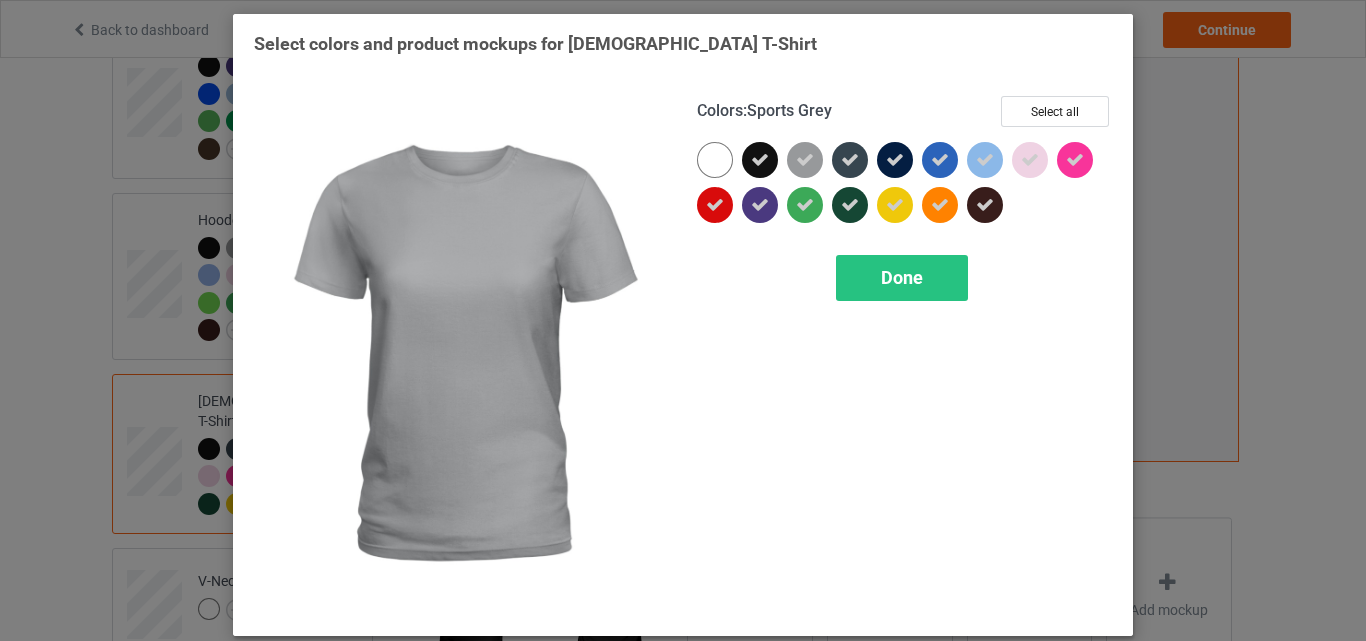 click at bounding box center (805, 160) 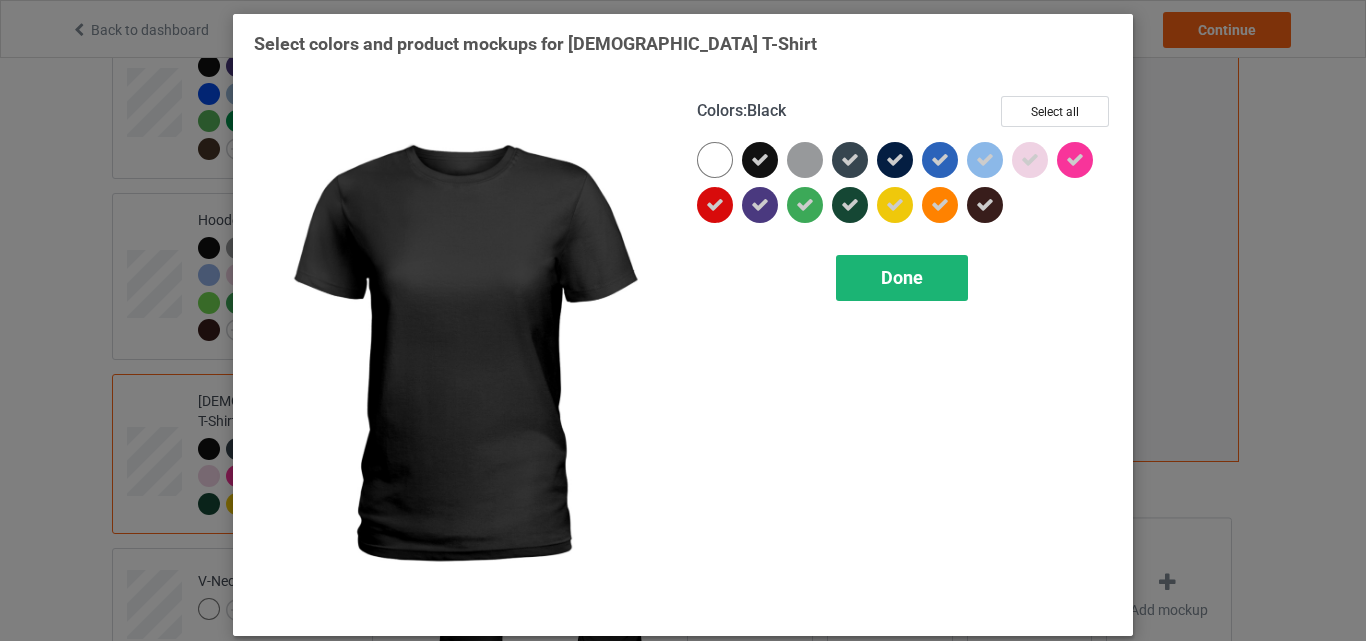 click on "Done" at bounding box center (902, 277) 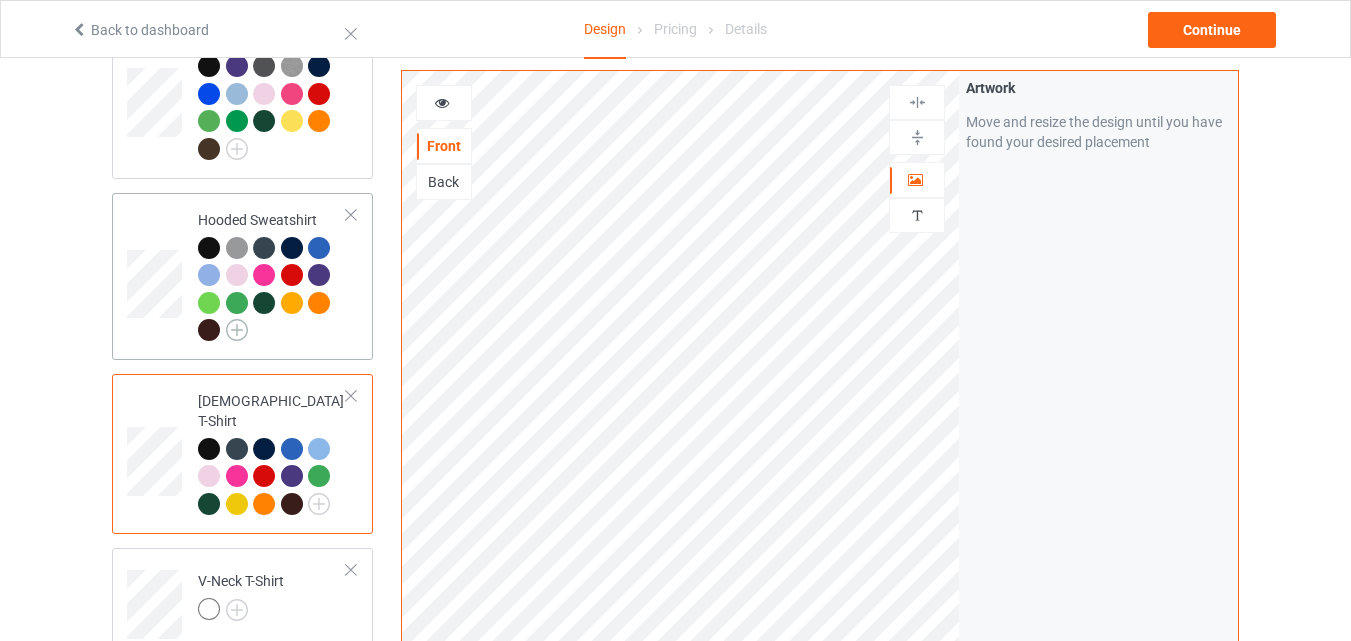 click at bounding box center (237, 330) 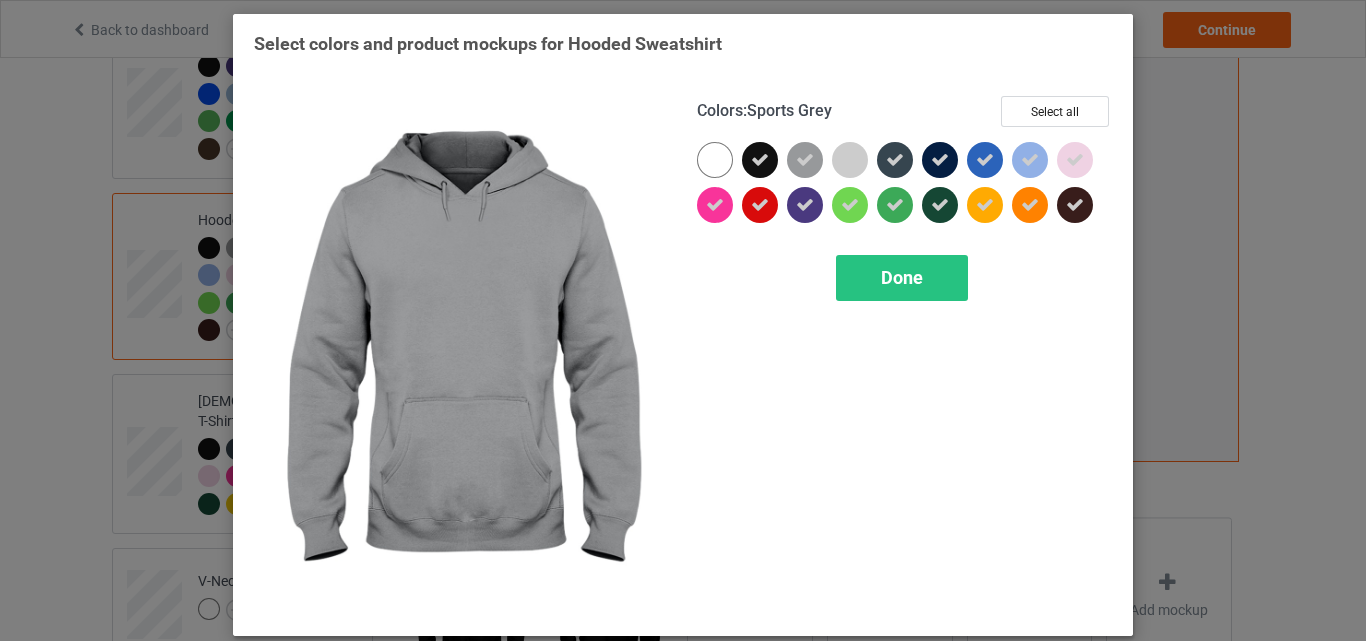 click at bounding box center (805, 160) 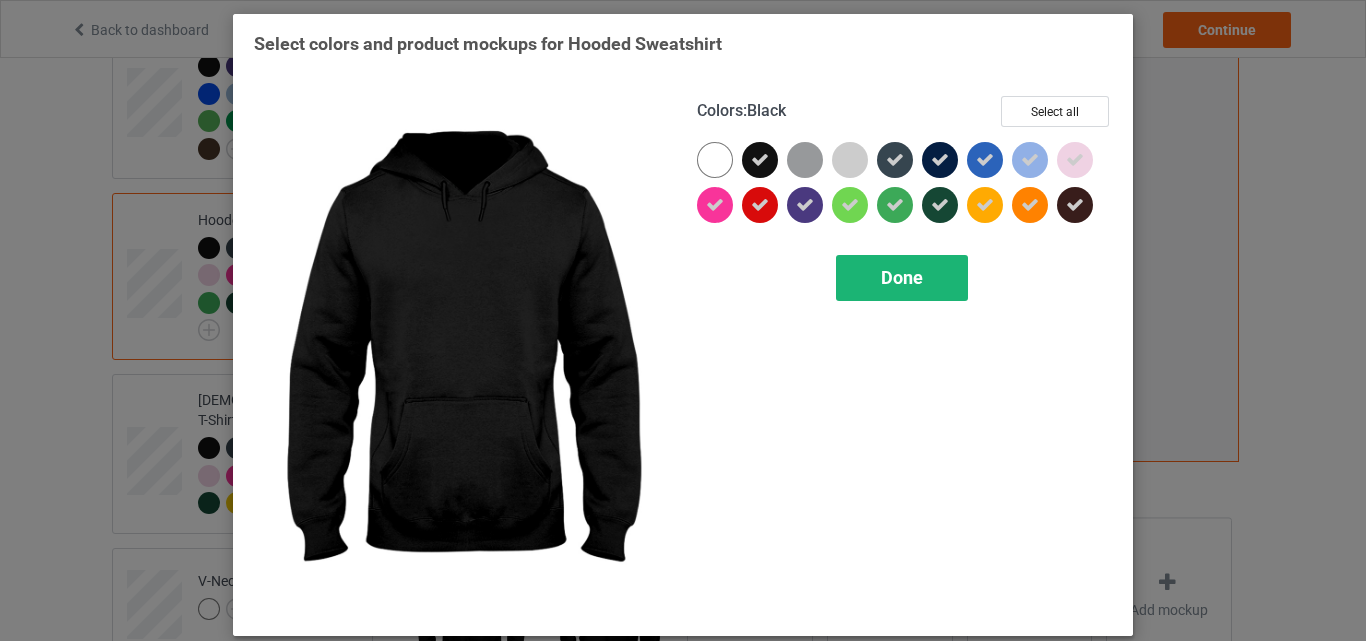 click on "Done" at bounding box center [902, 278] 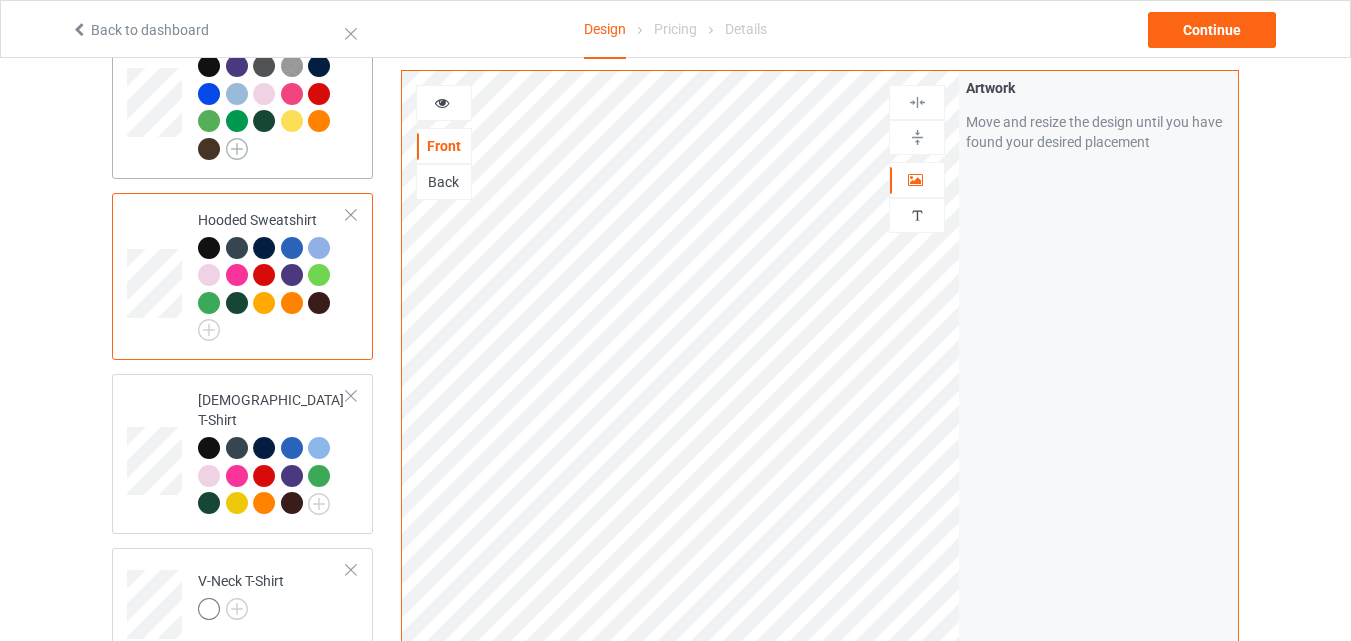 click at bounding box center (237, 149) 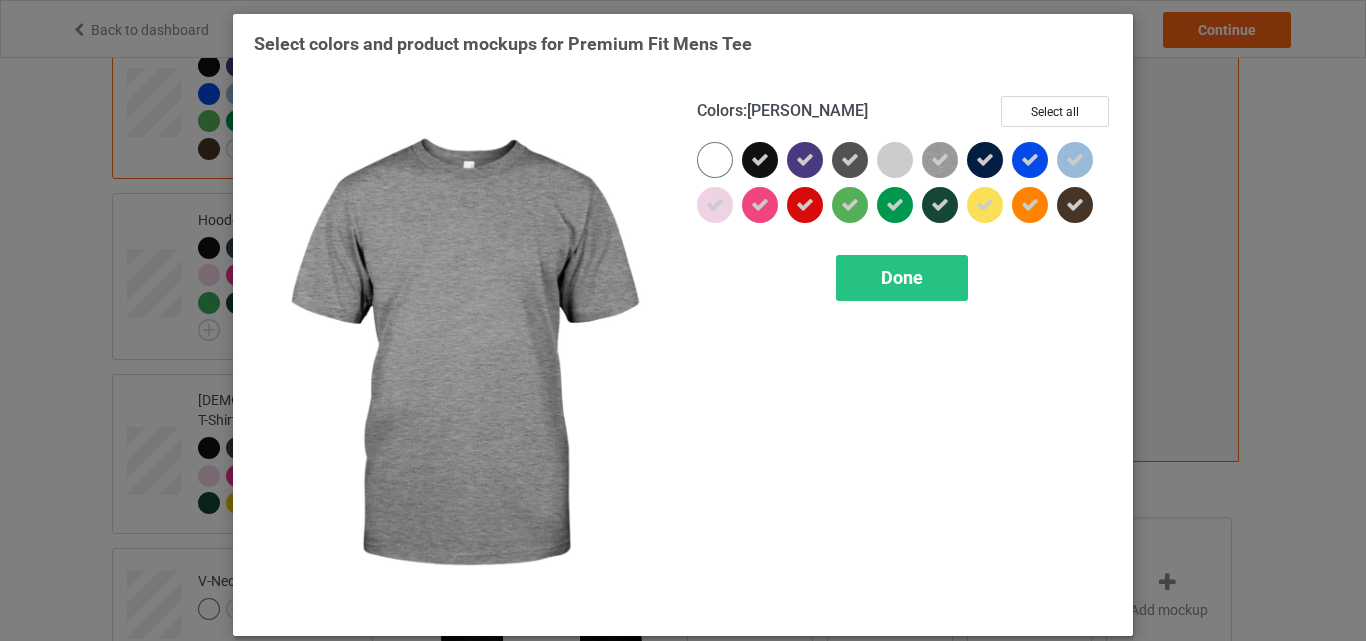 click at bounding box center [940, 160] 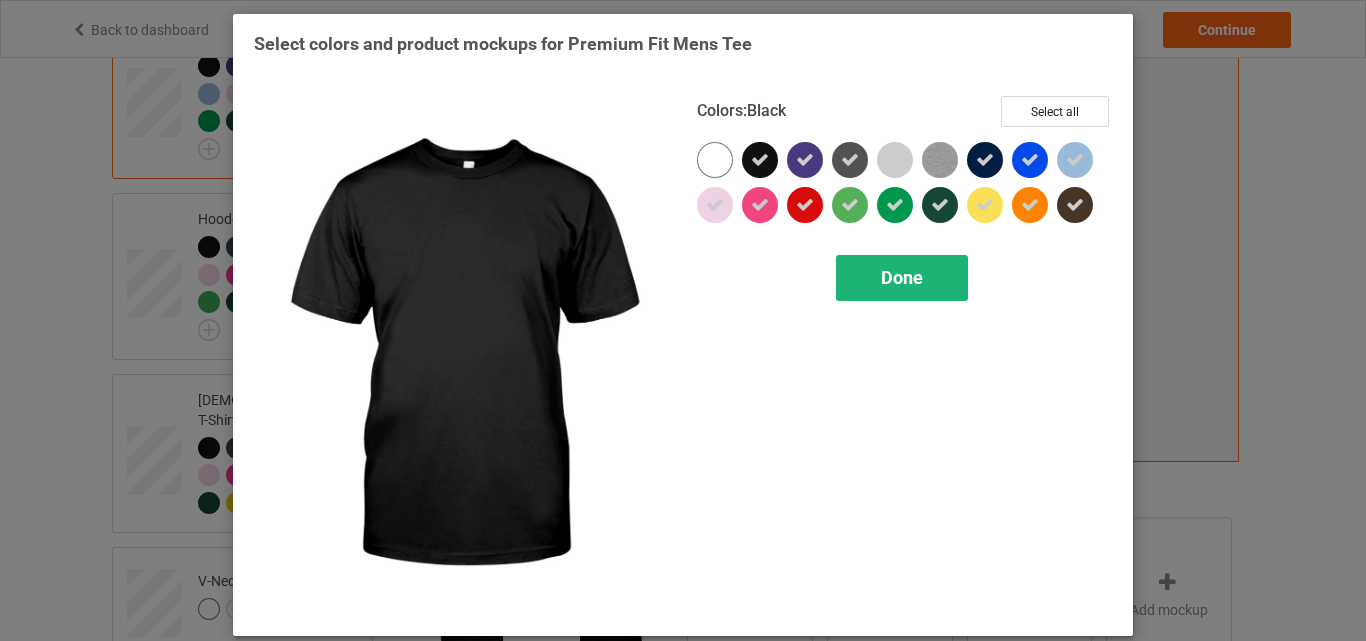 click on "Done" at bounding box center [902, 278] 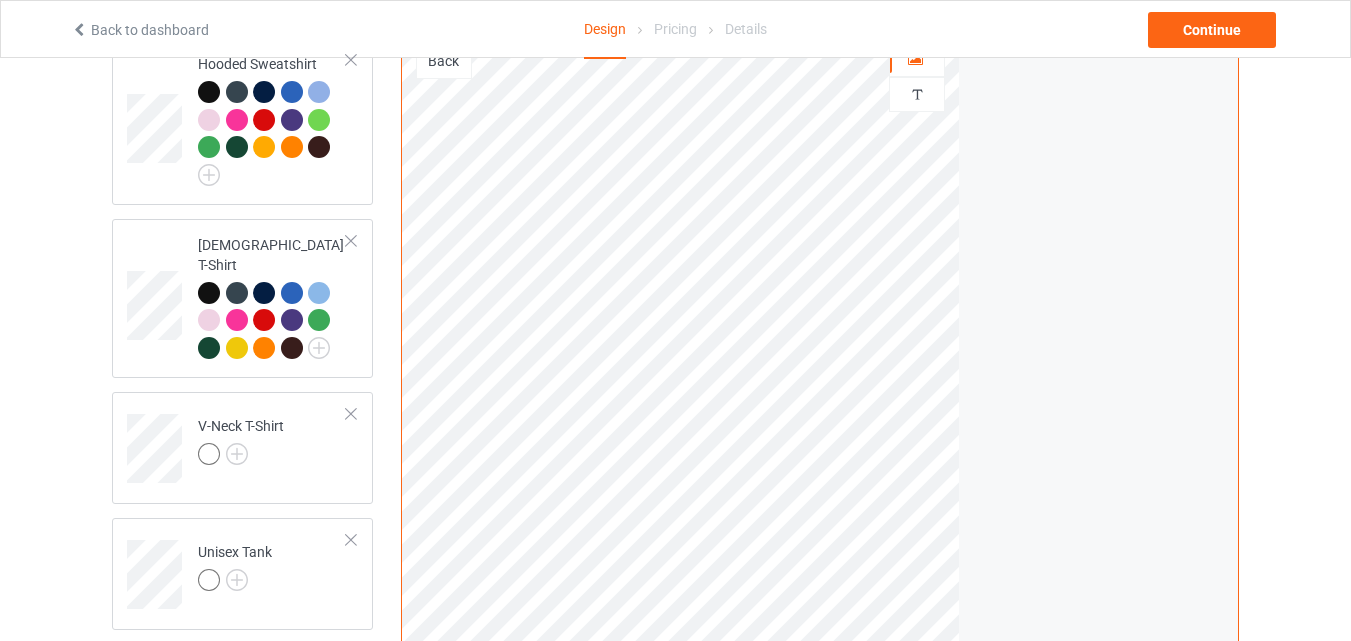 scroll, scrollTop: 900, scrollLeft: 0, axis: vertical 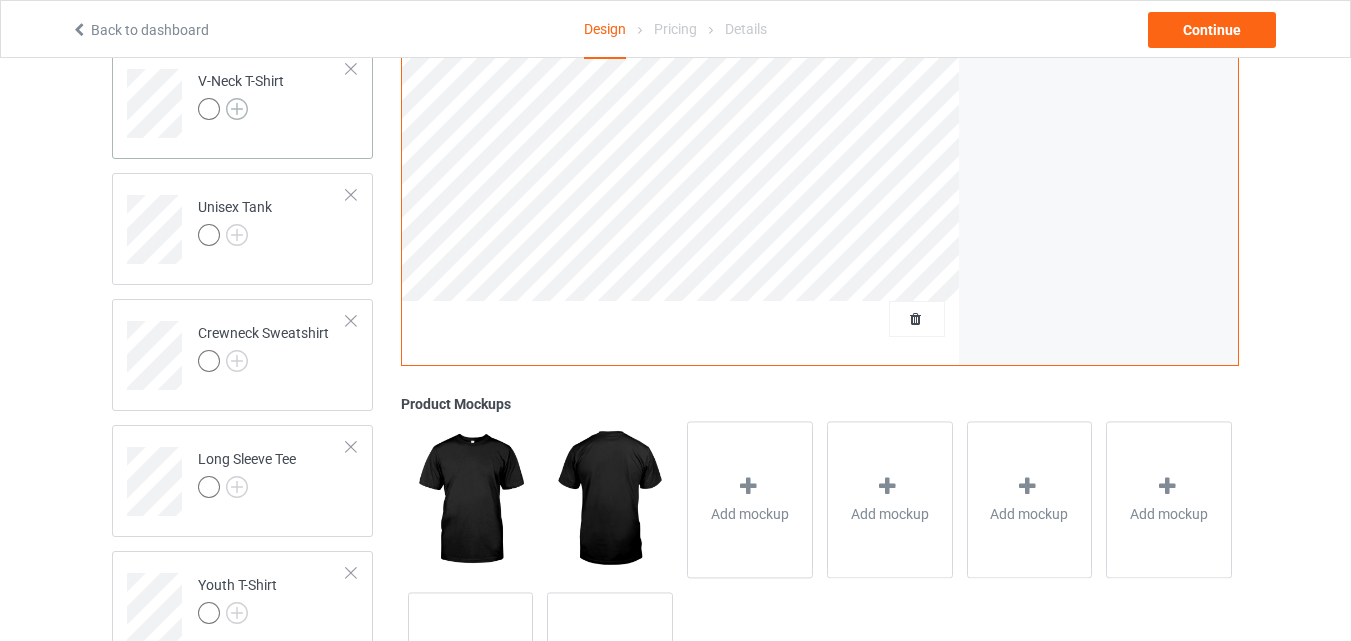 click at bounding box center [237, 109] 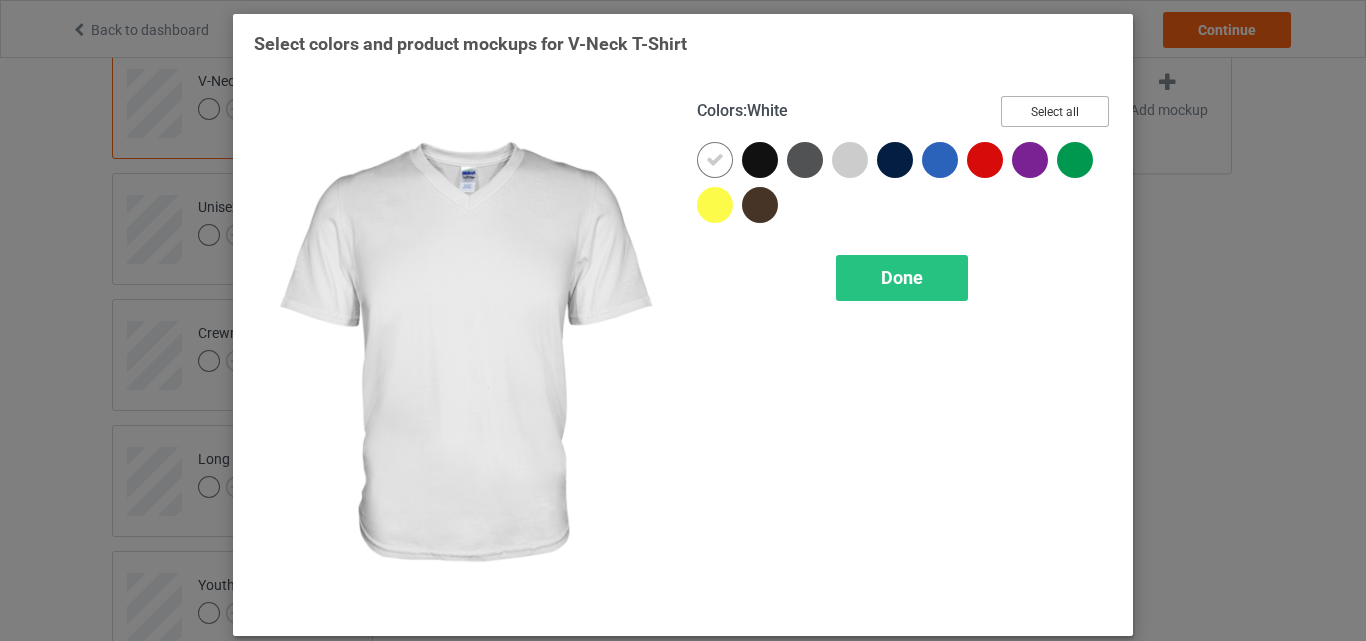 click on "Select all" at bounding box center [1055, 111] 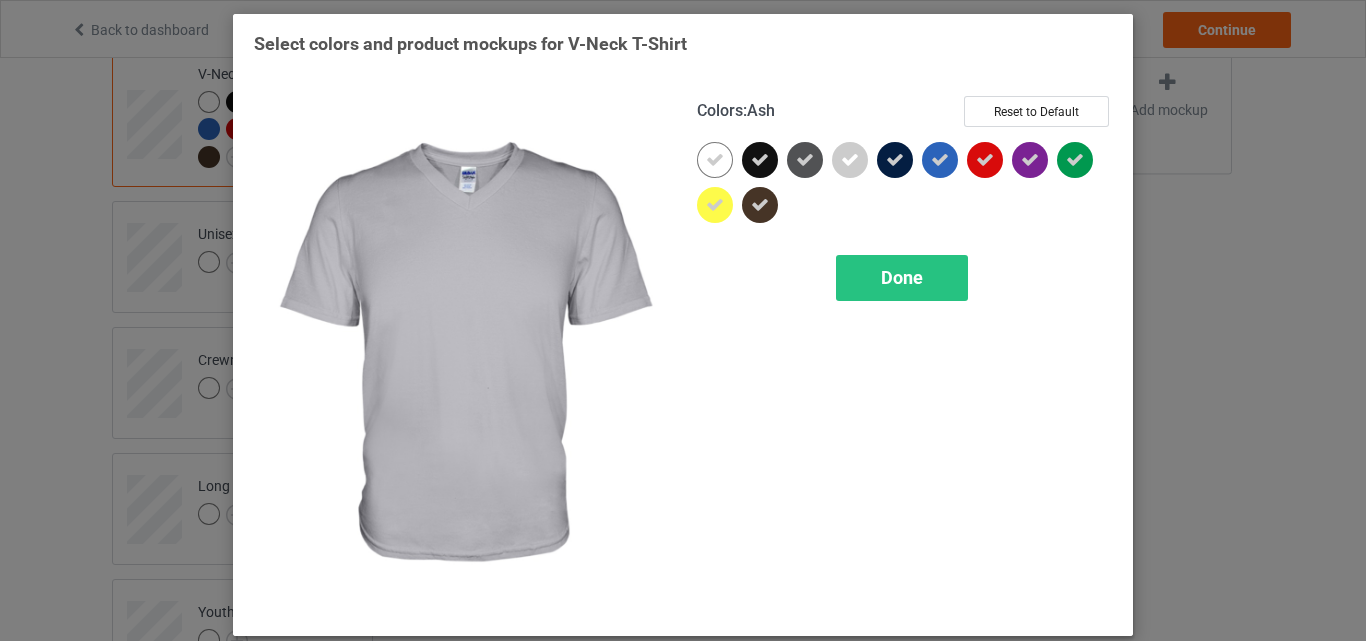 click at bounding box center (850, 160) 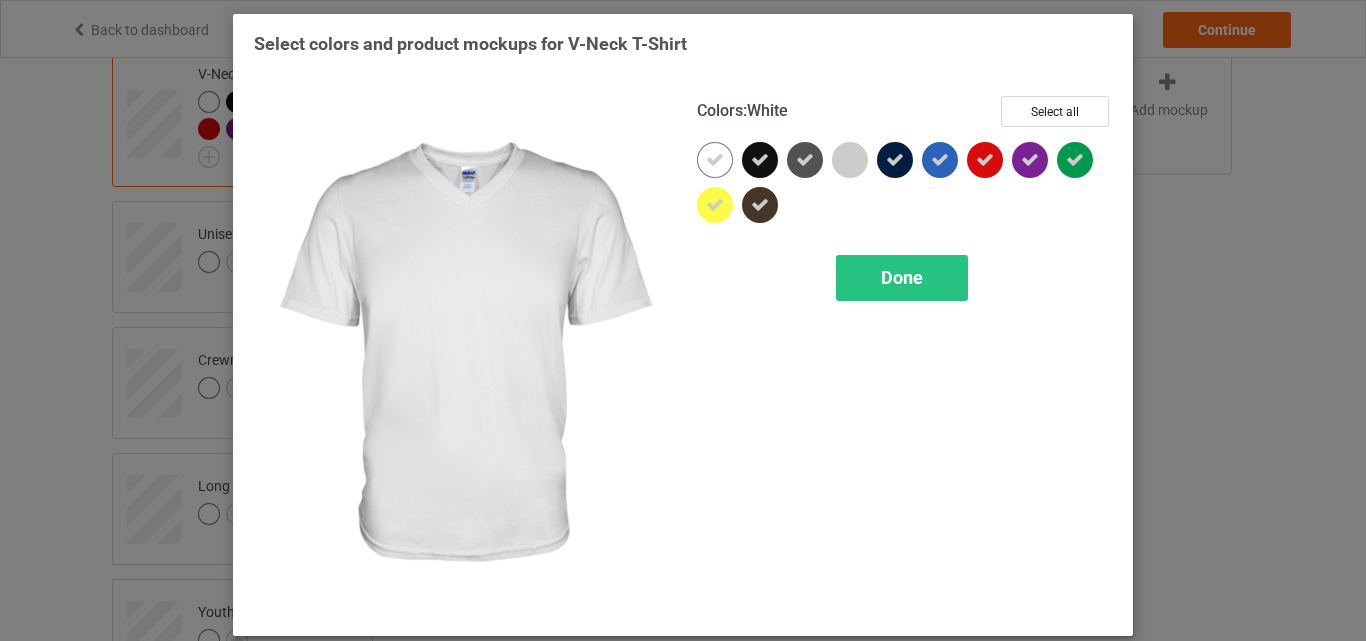 click at bounding box center (715, 160) 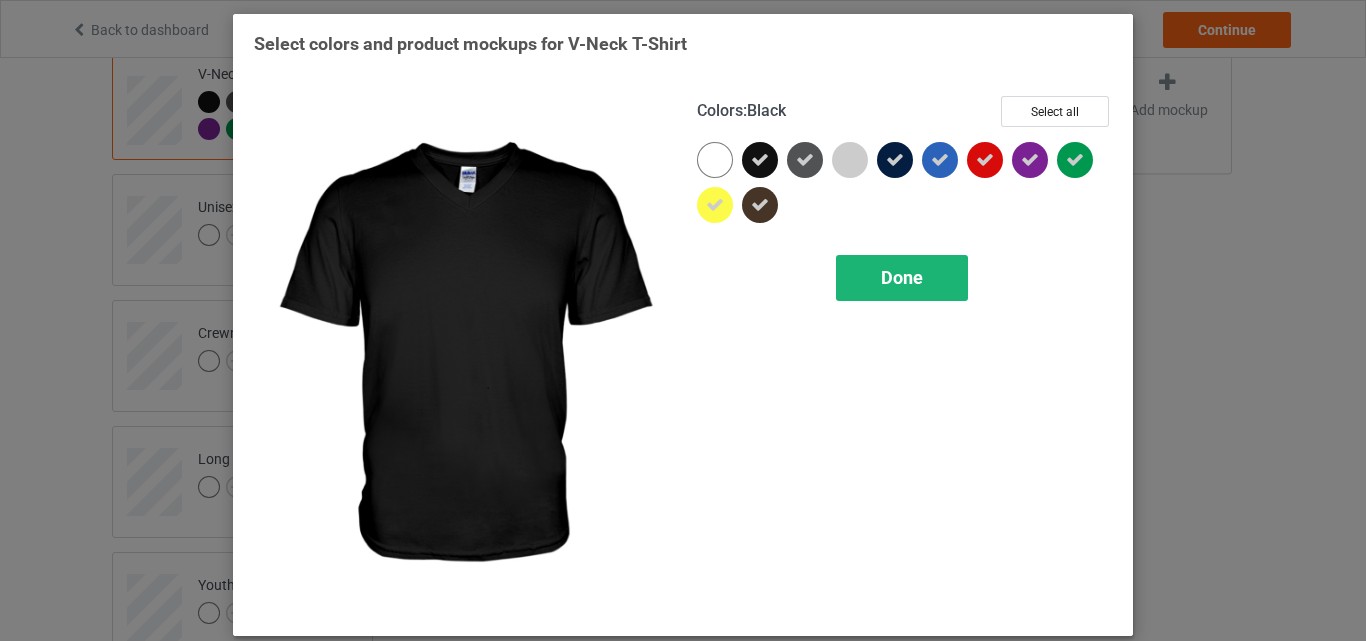 click on "Done" at bounding box center [902, 277] 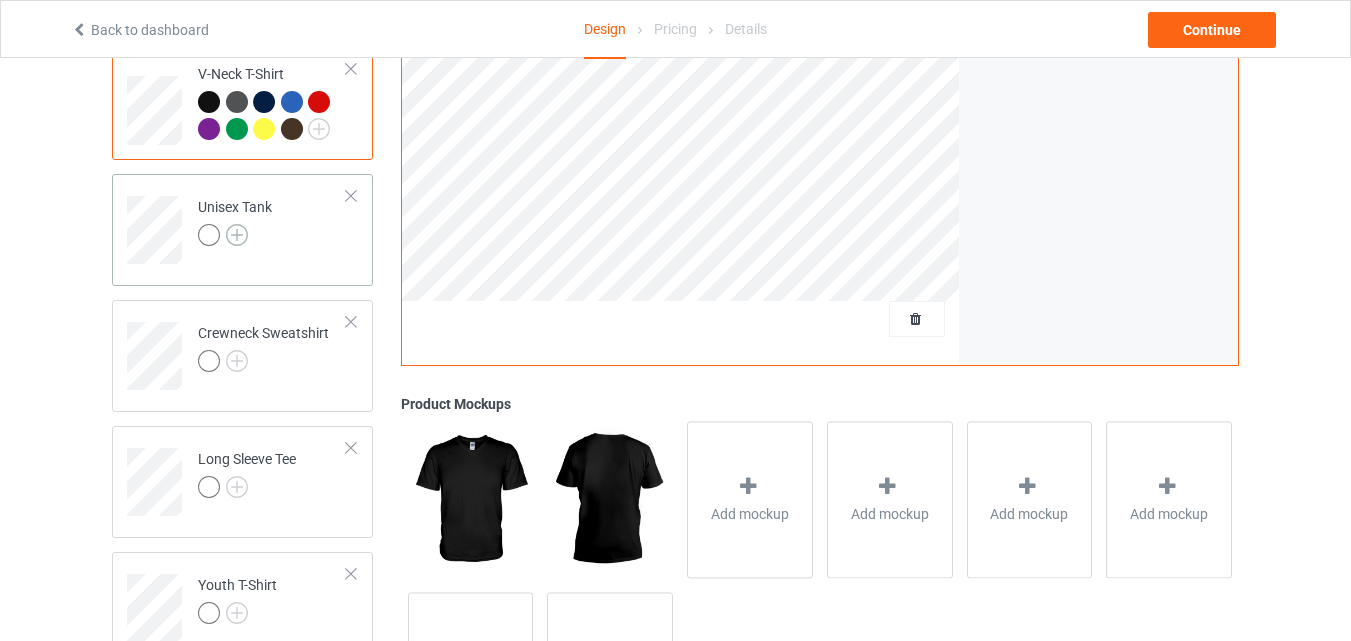 click at bounding box center (237, 235) 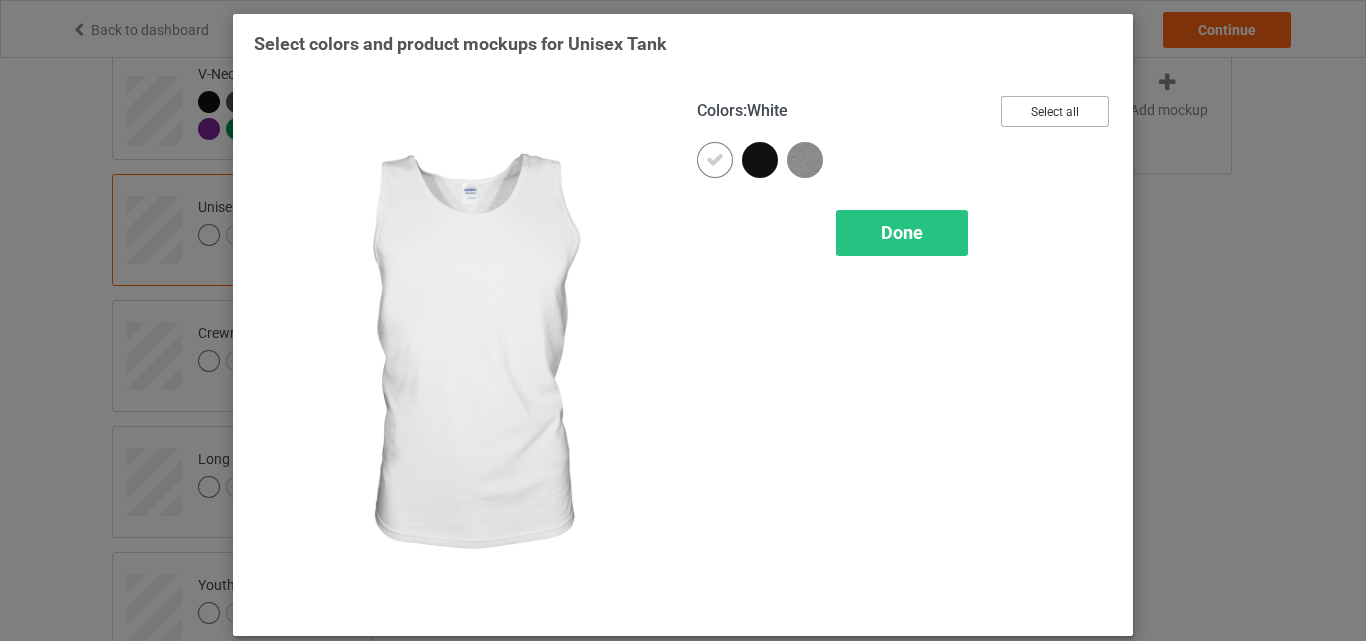 click on "Select all" at bounding box center [1055, 111] 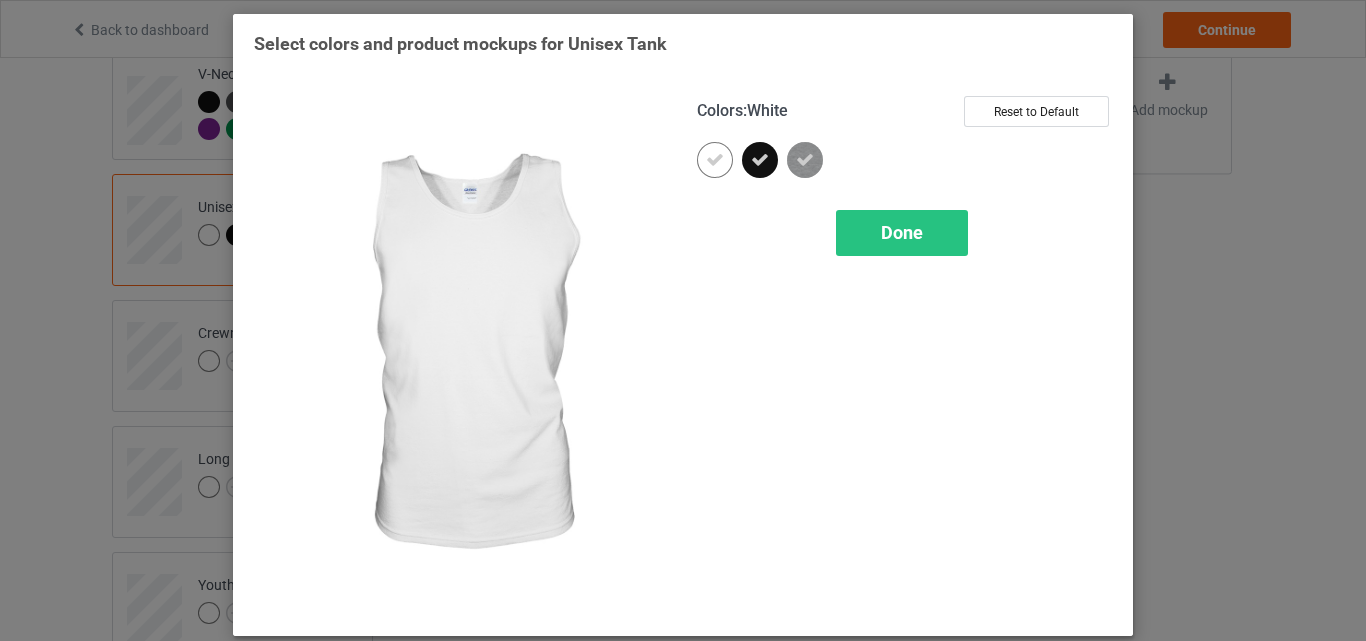 click at bounding box center (715, 160) 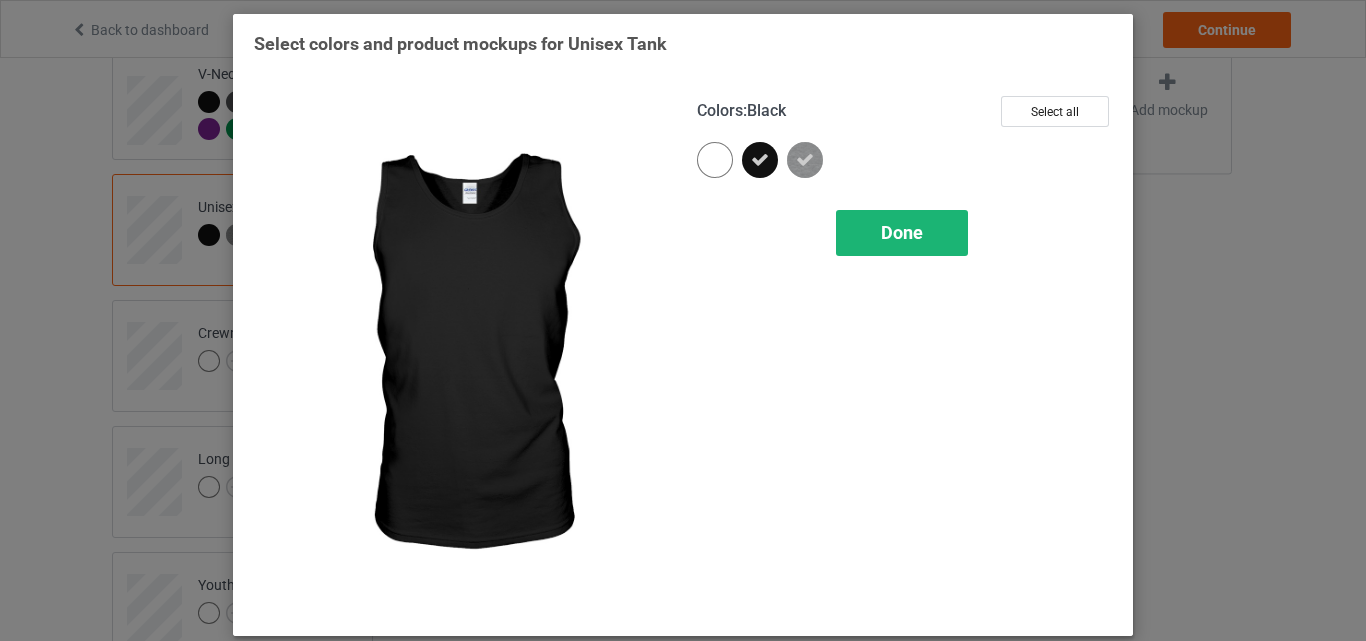 click on "Done" at bounding box center [902, 233] 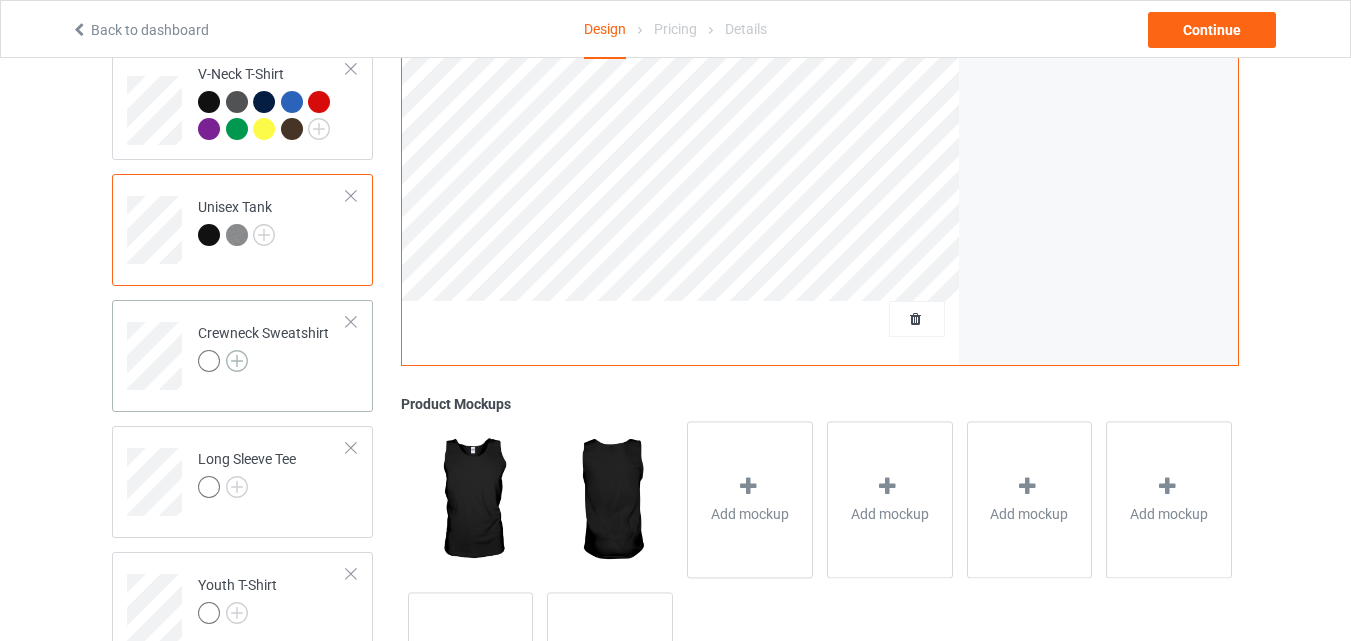 click at bounding box center [237, 361] 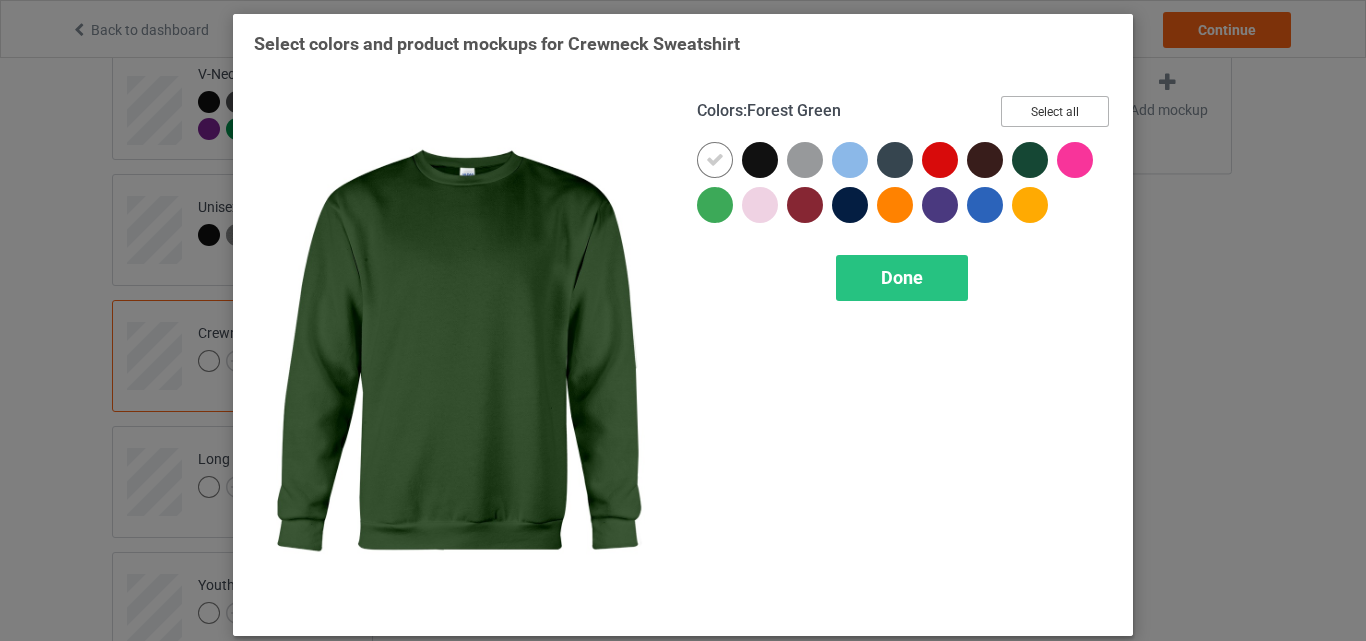 click on "Select all" at bounding box center [1055, 111] 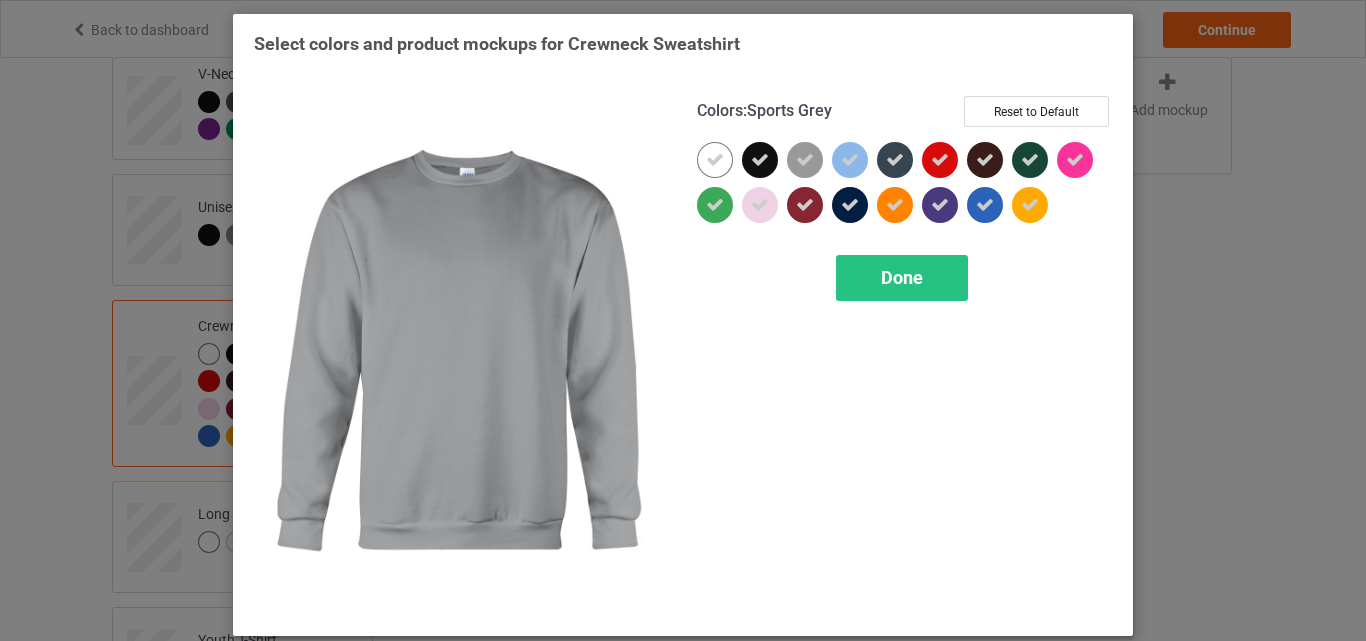 click at bounding box center (805, 160) 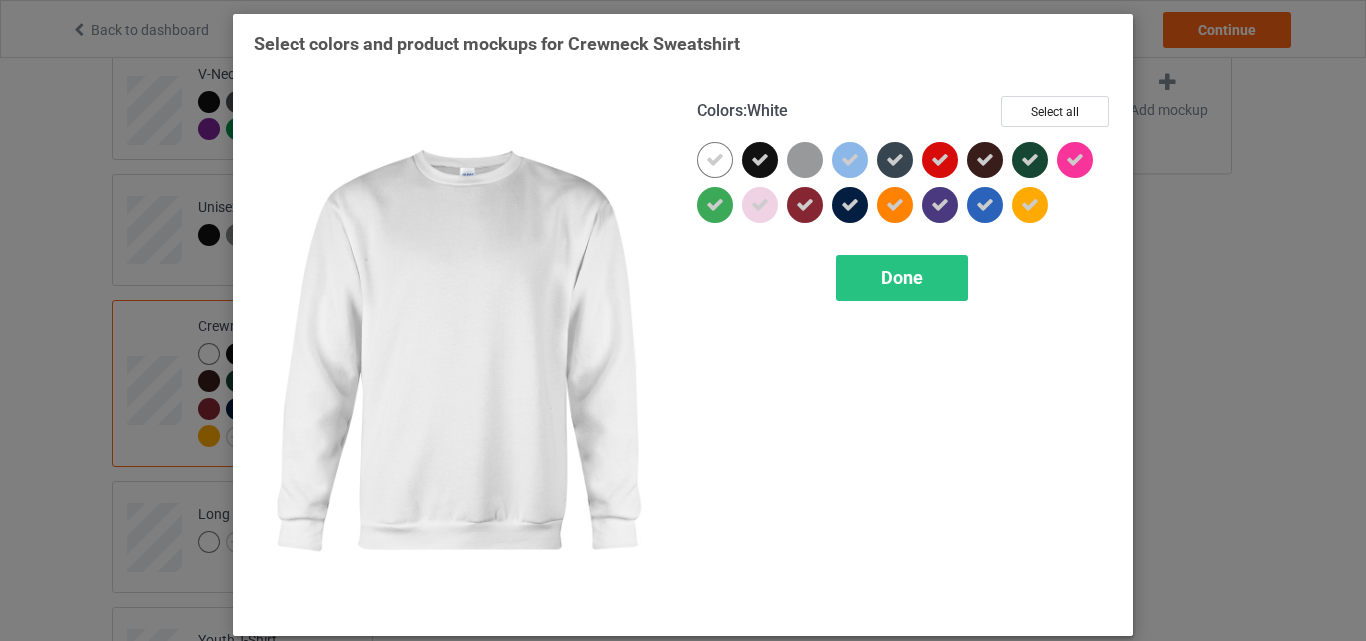 click at bounding box center (715, 160) 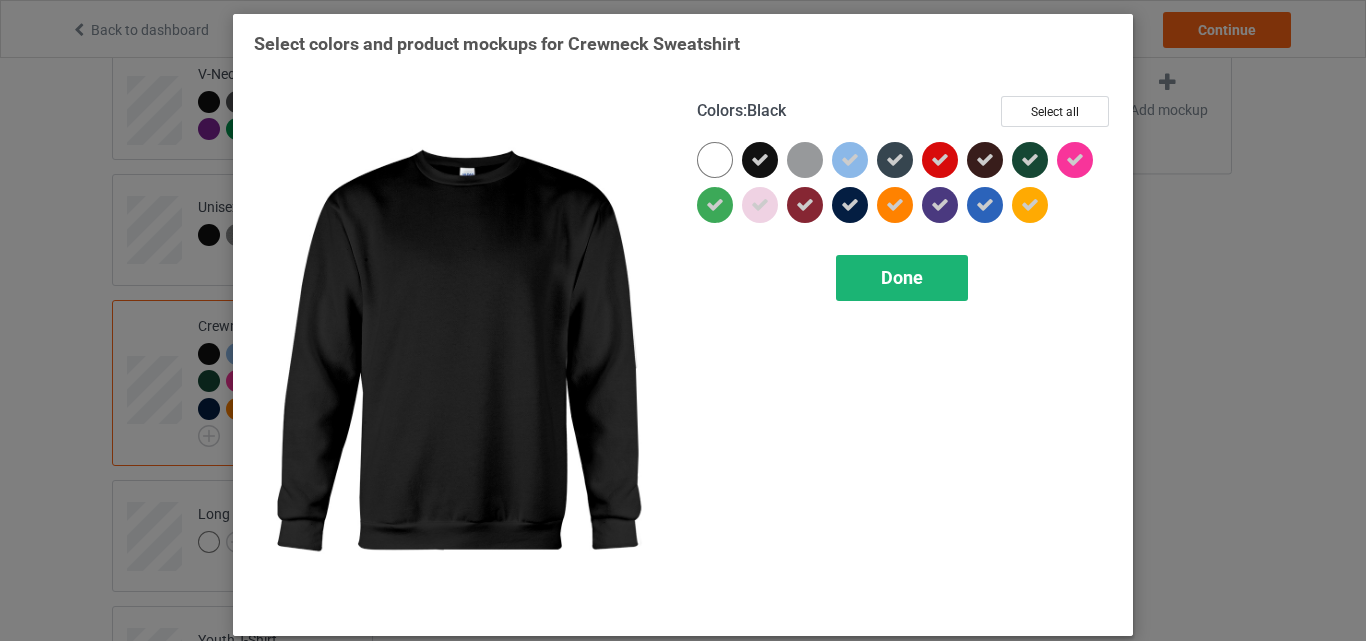 click on "Done" at bounding box center [902, 278] 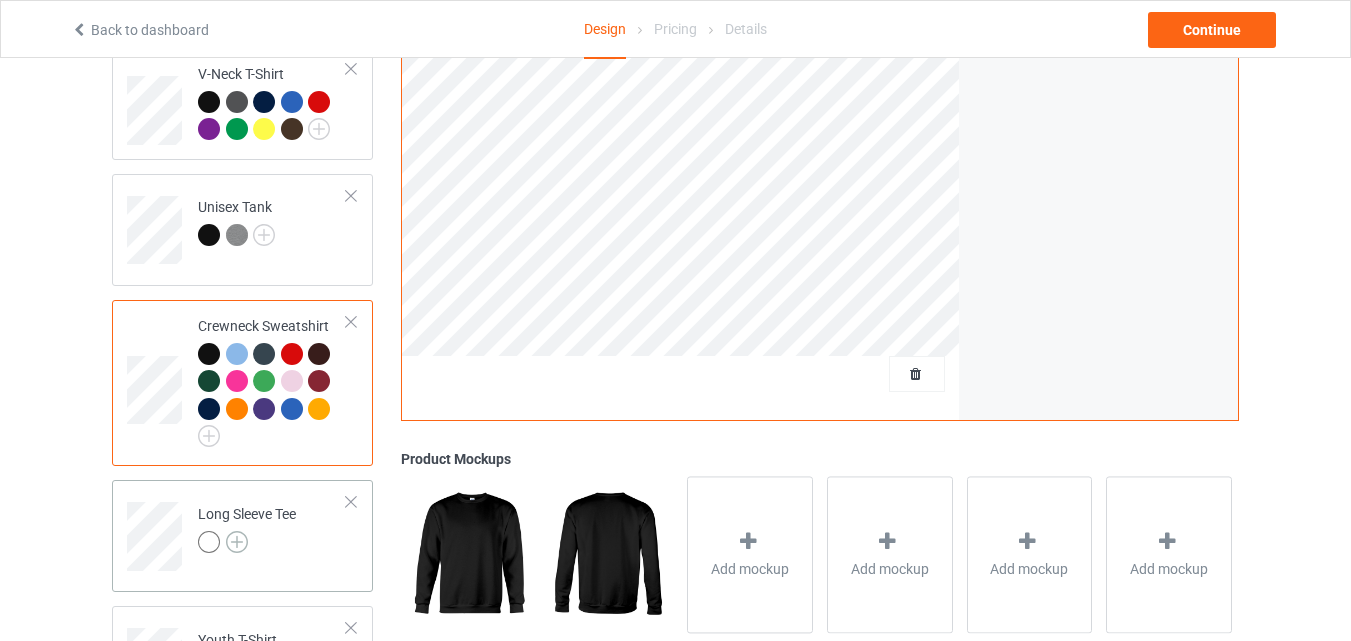 click at bounding box center (237, 542) 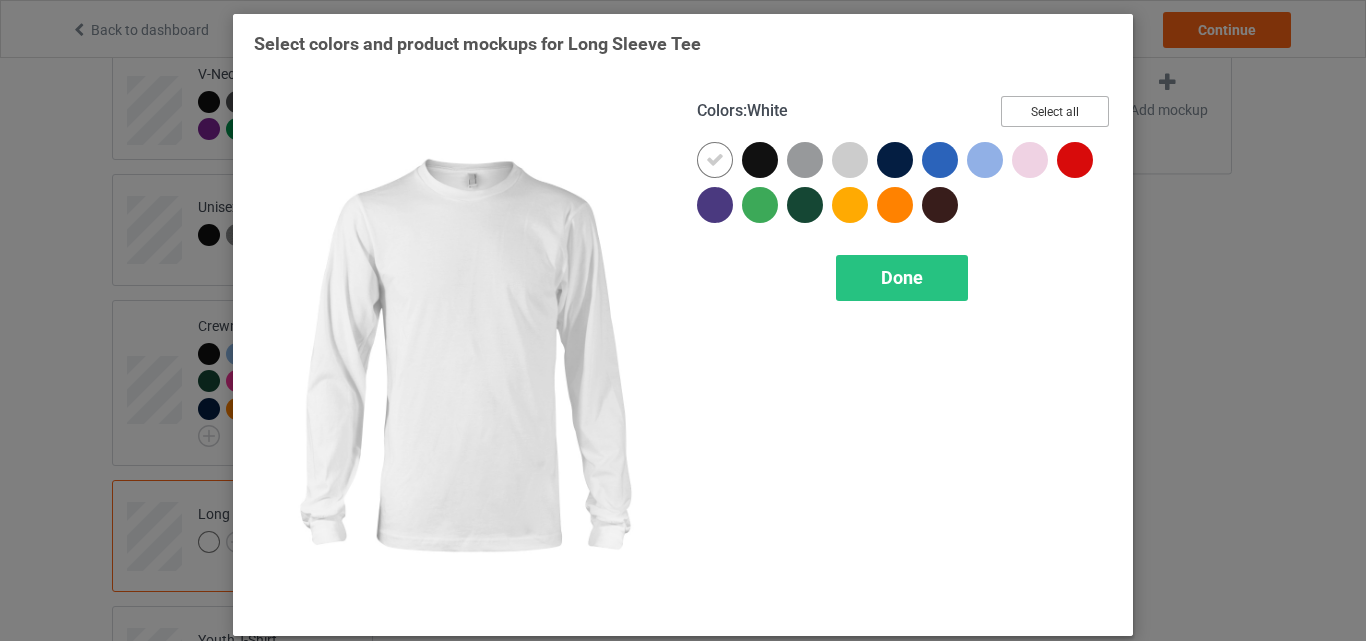 click on "Select all" at bounding box center (1055, 111) 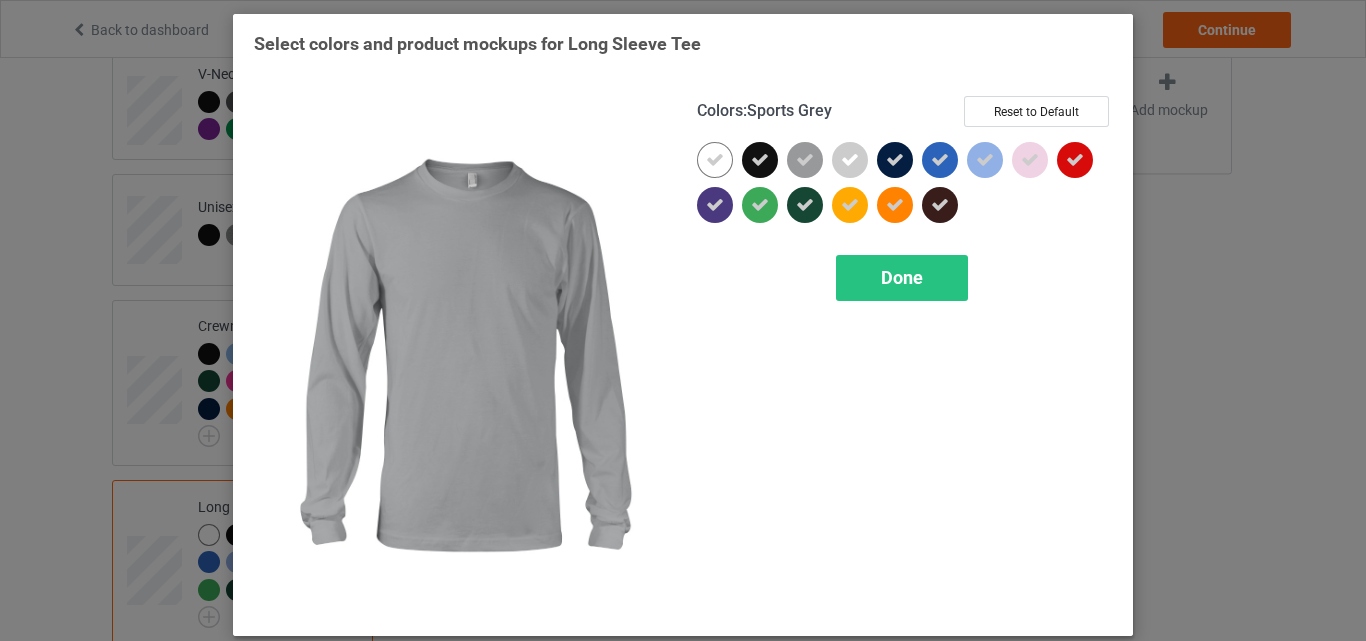 click at bounding box center [805, 160] 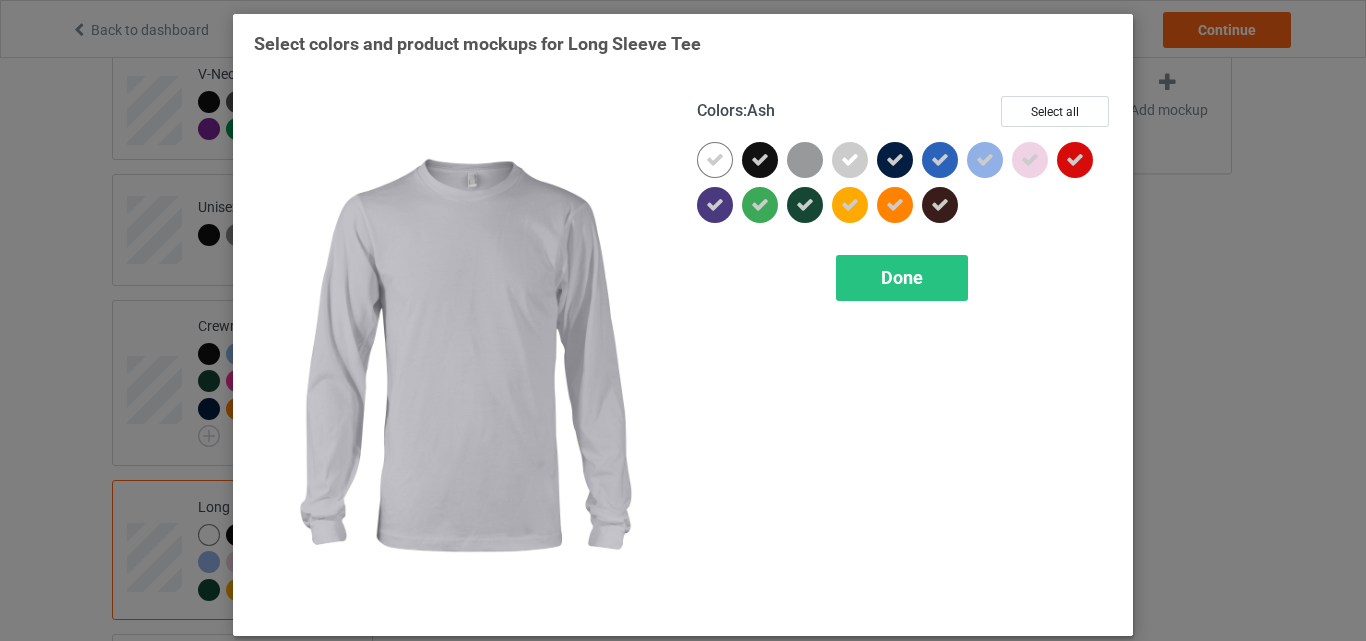 click at bounding box center (850, 160) 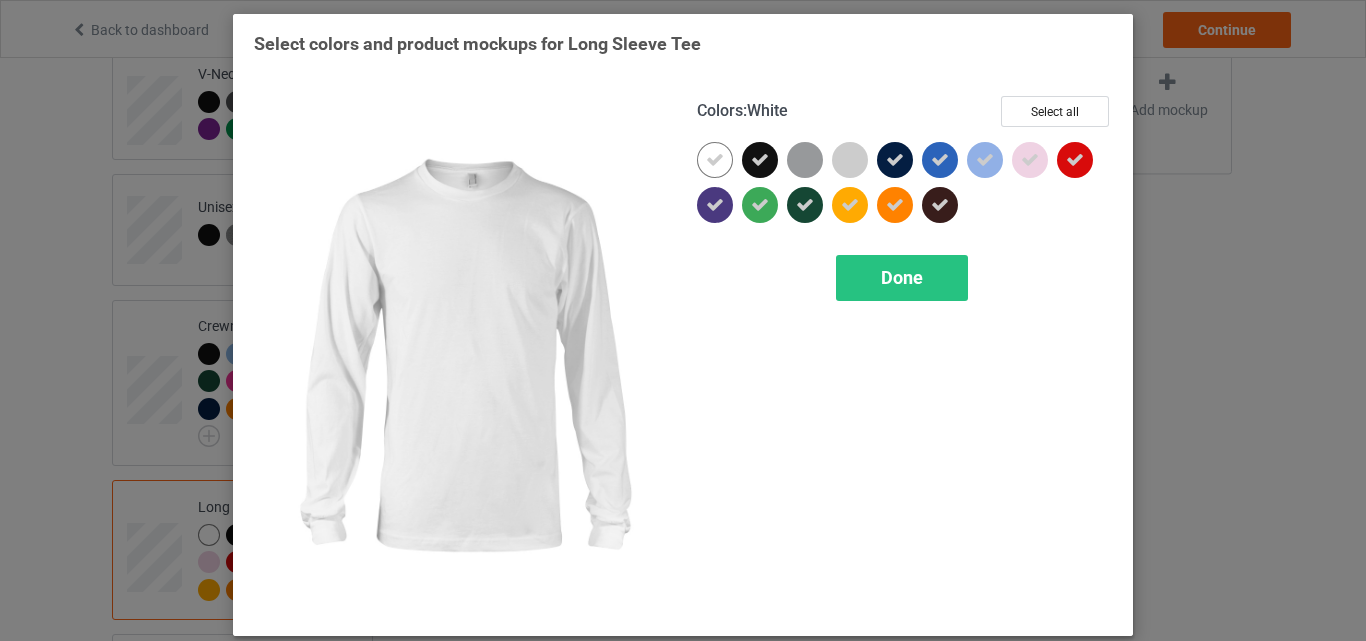 click at bounding box center [715, 160] 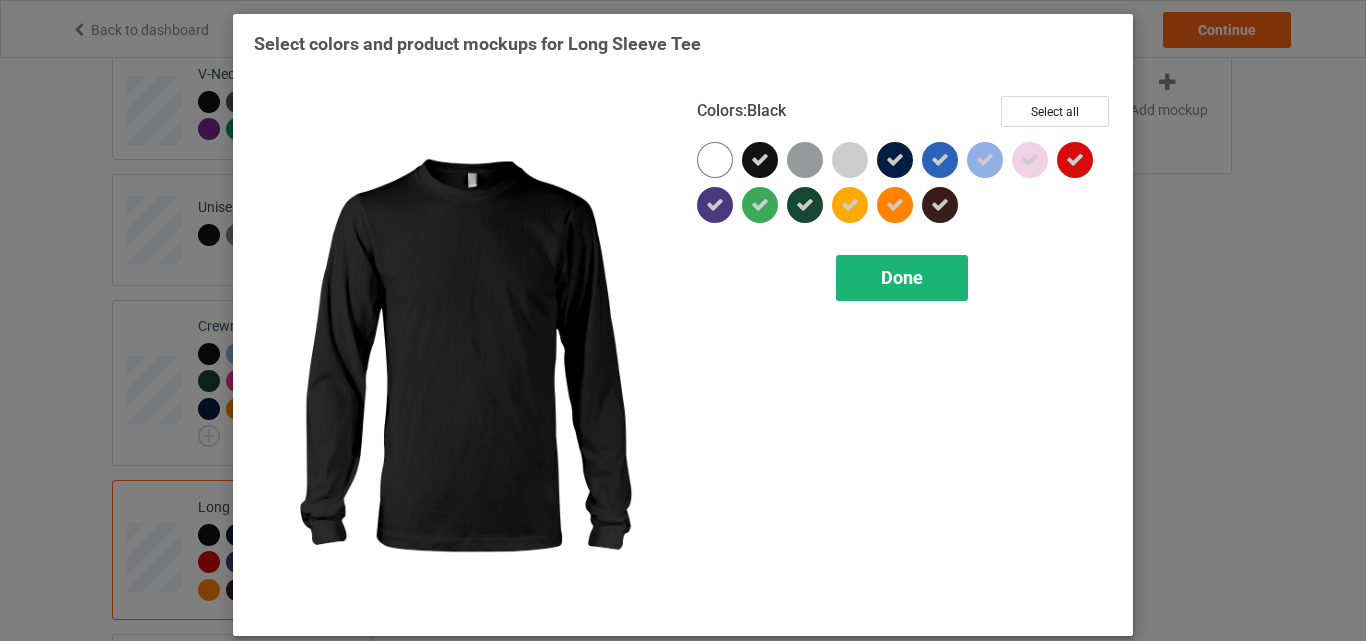 click on "Done" at bounding box center [902, 278] 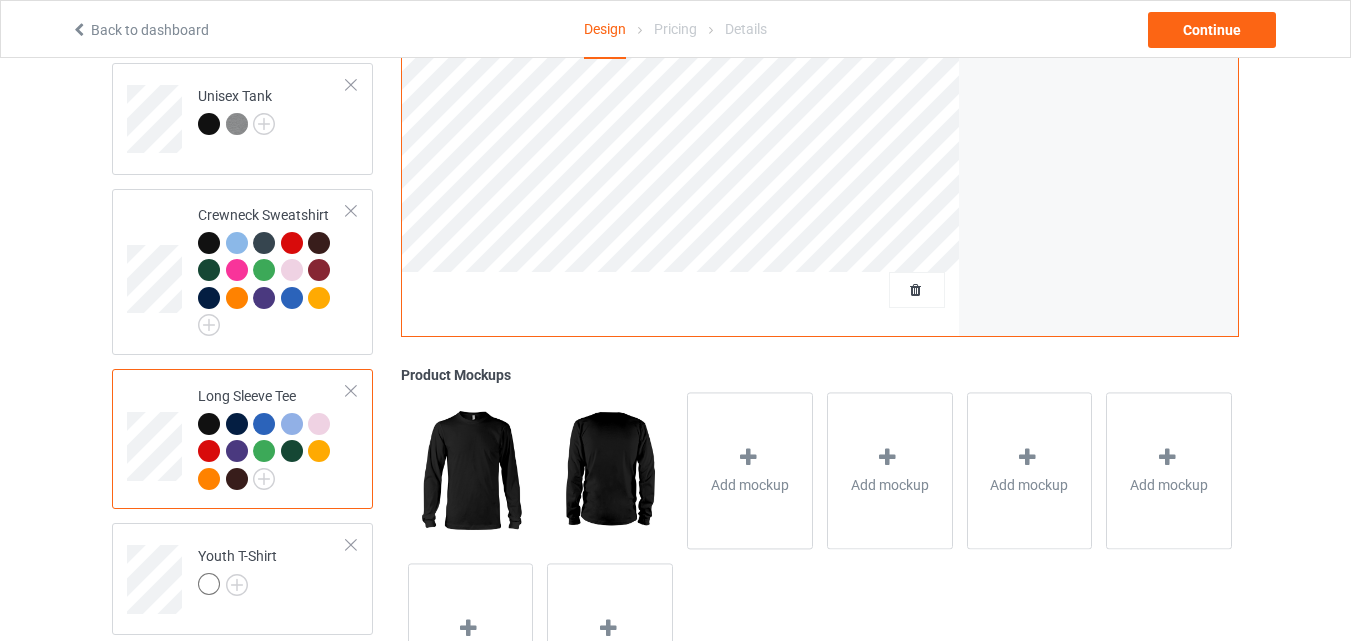 scroll, scrollTop: 1128, scrollLeft: 0, axis: vertical 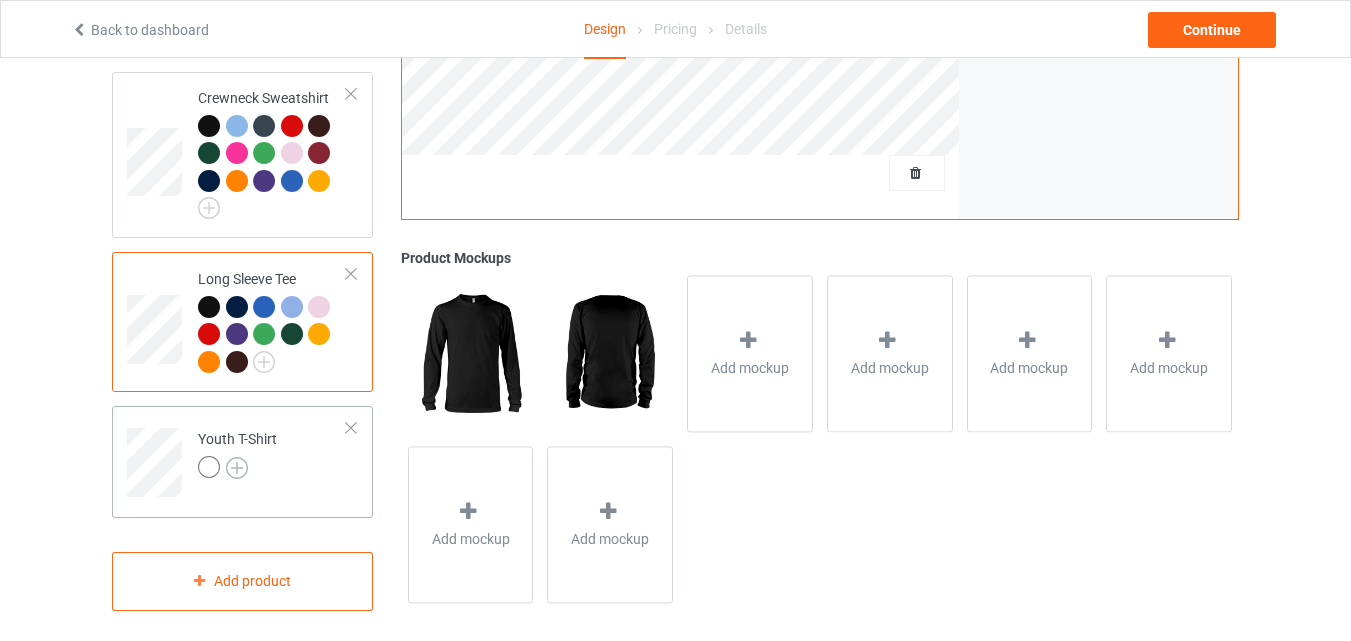 click at bounding box center [237, 468] 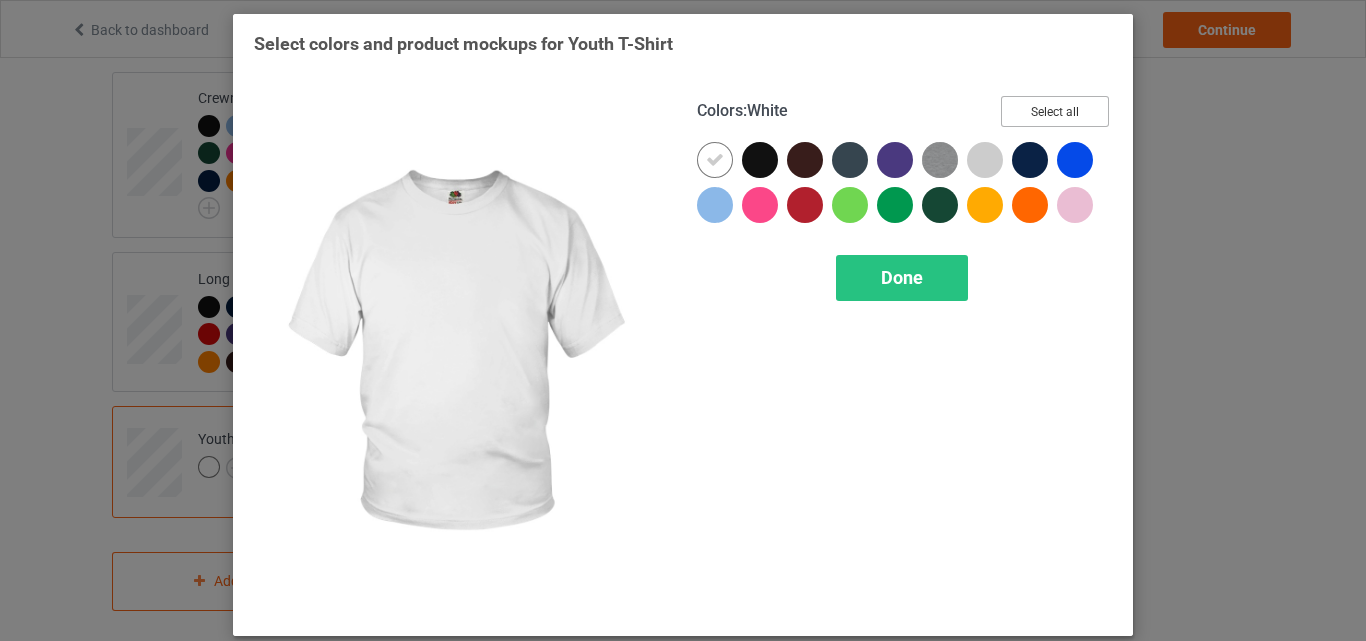 click on "Select all" at bounding box center (1055, 111) 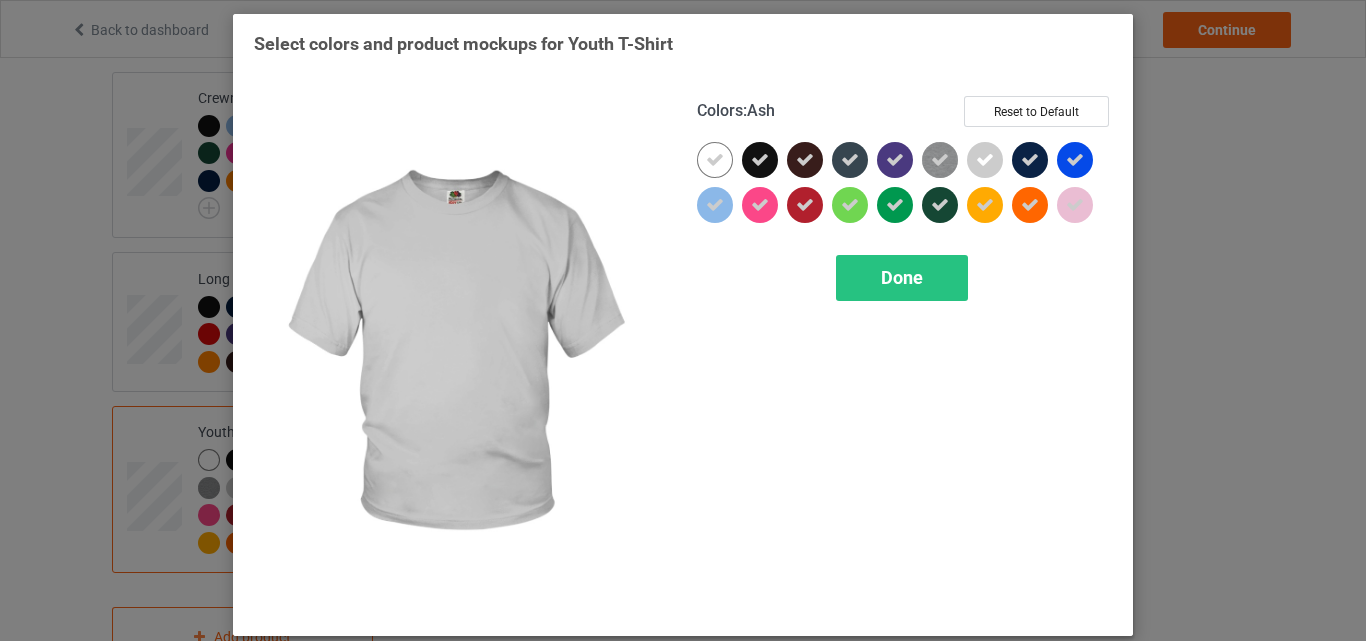 click at bounding box center [985, 160] 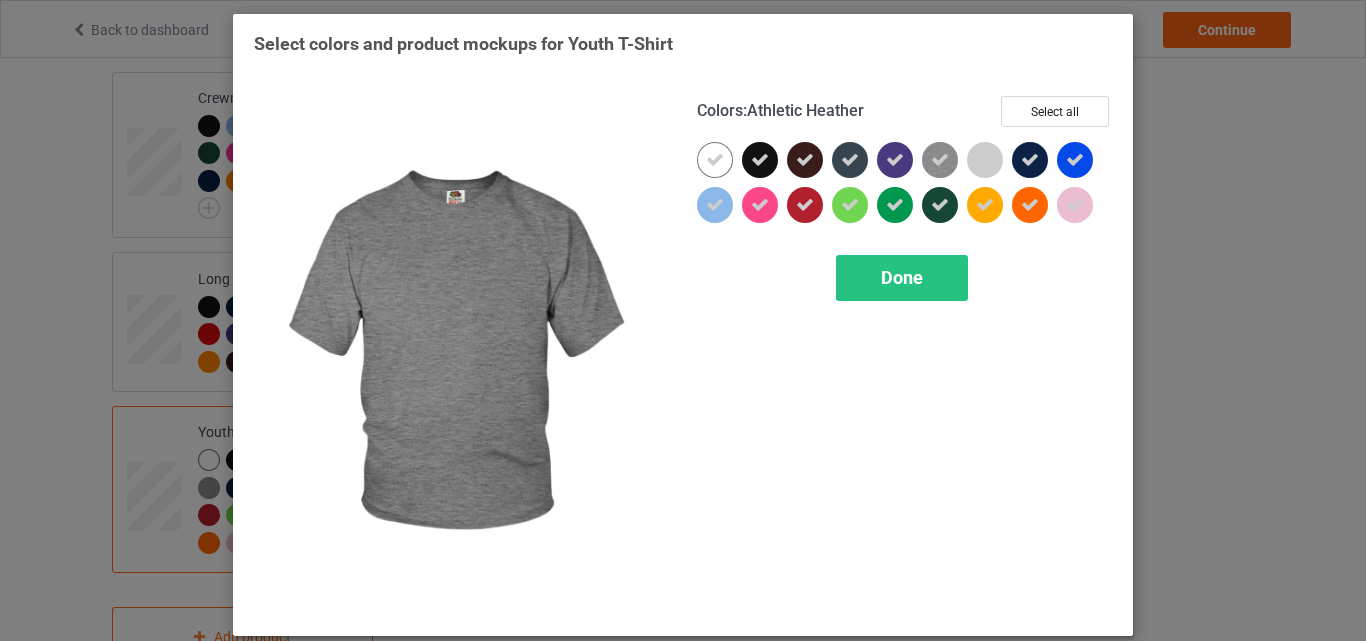 click at bounding box center (940, 160) 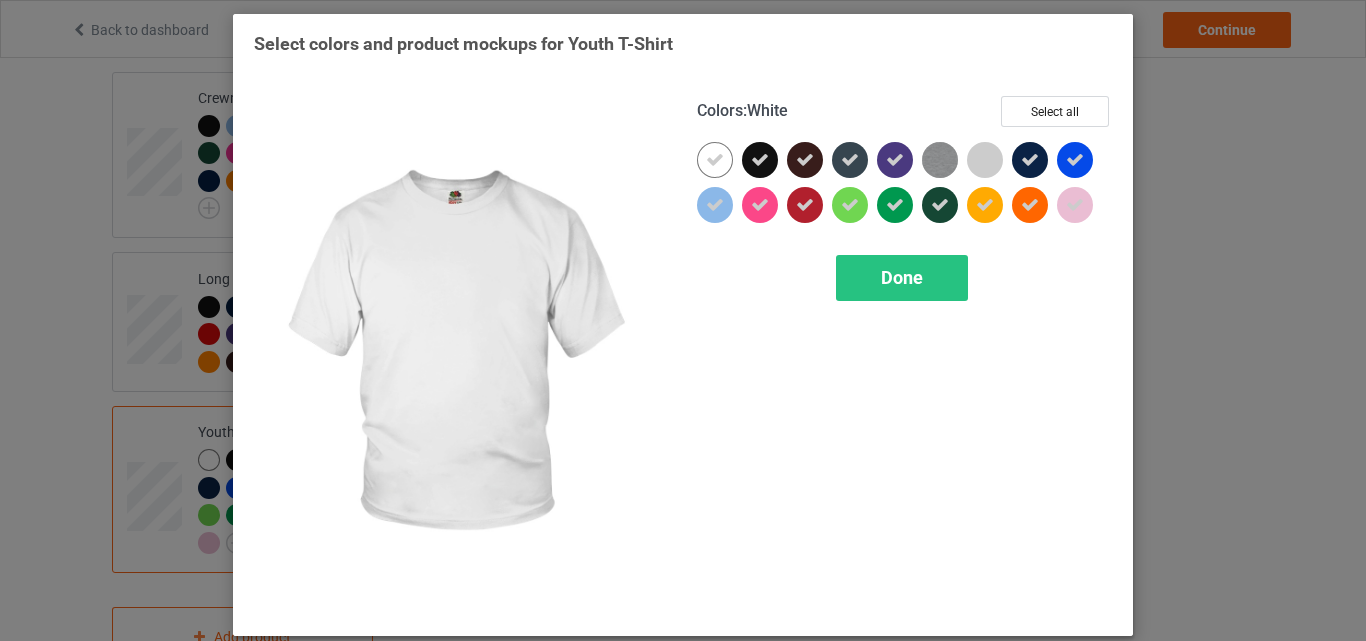 click at bounding box center (715, 160) 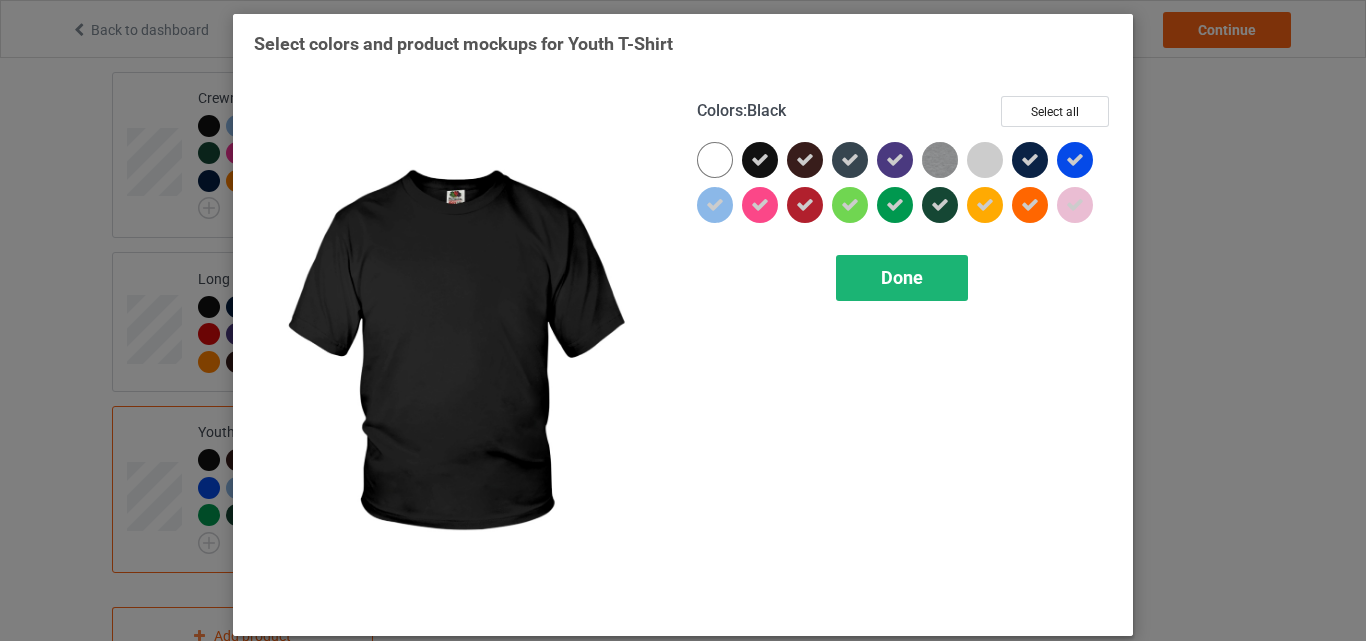 click on "Done" at bounding box center (902, 278) 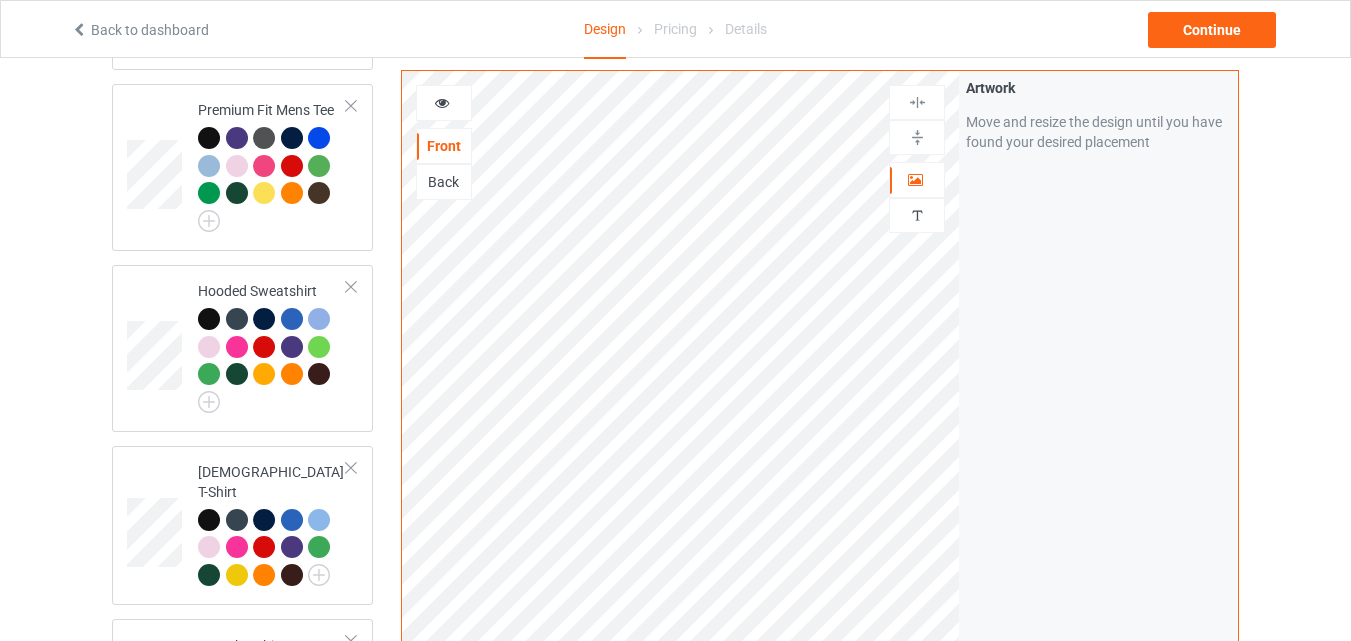 scroll, scrollTop: 628, scrollLeft: 0, axis: vertical 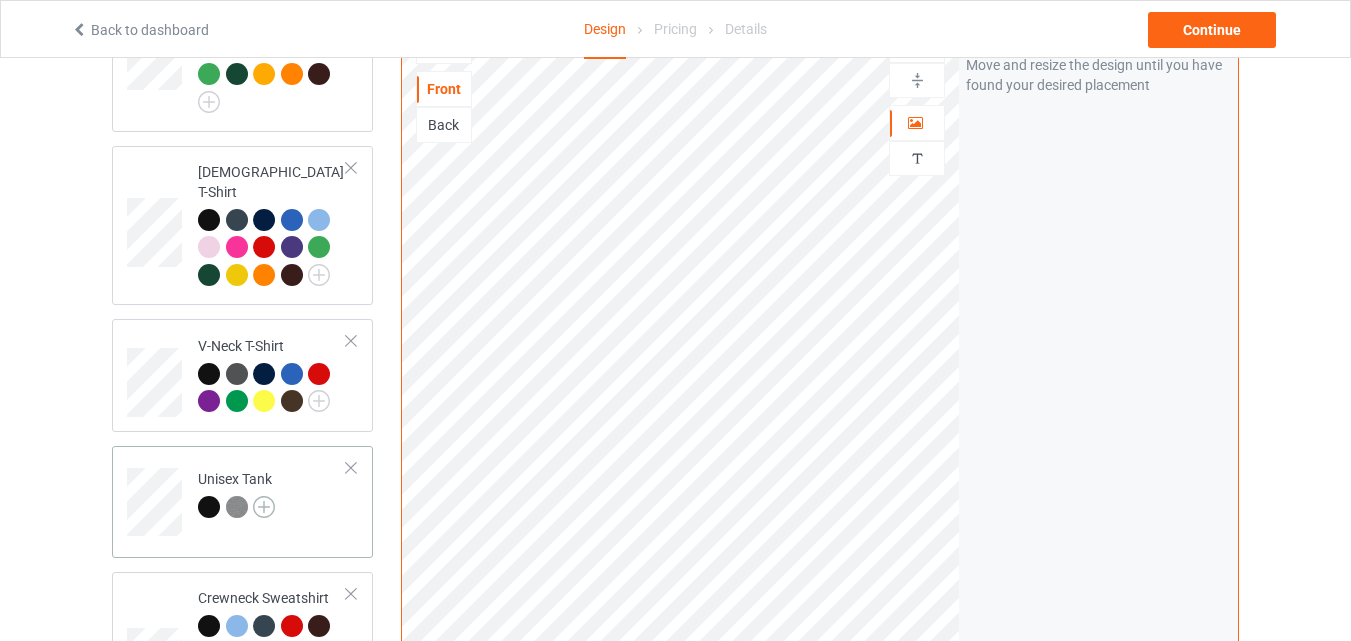 click at bounding box center (264, 507) 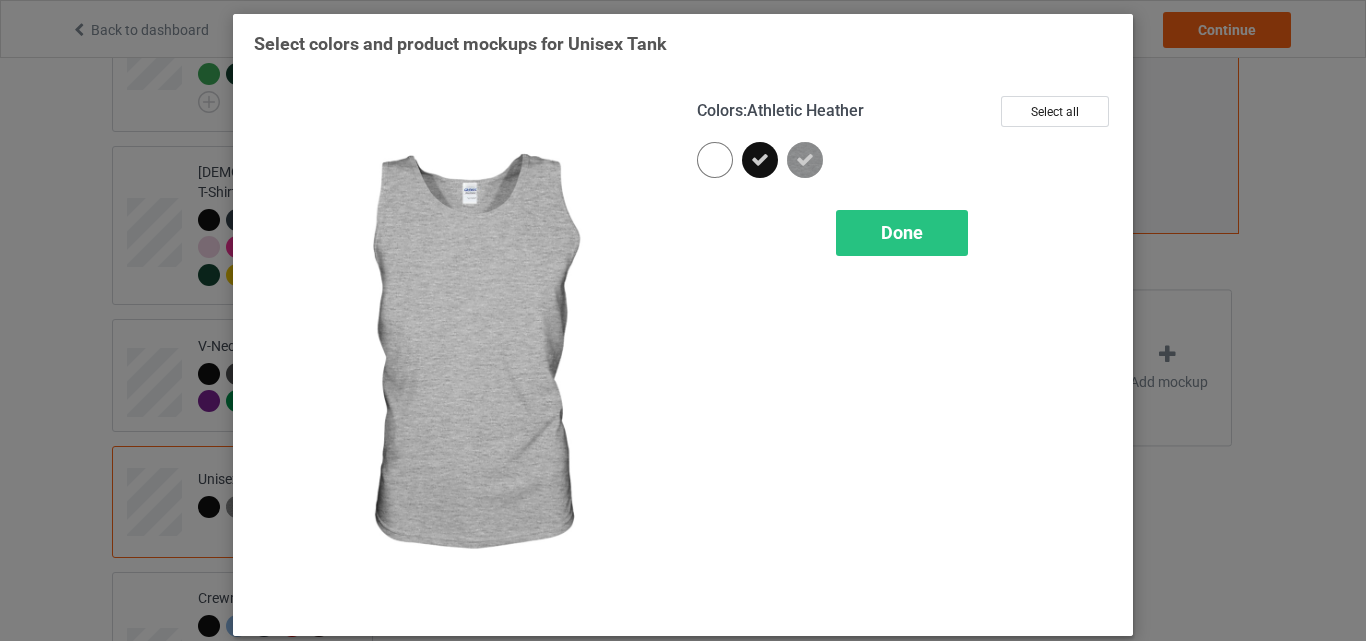 click at bounding box center (805, 160) 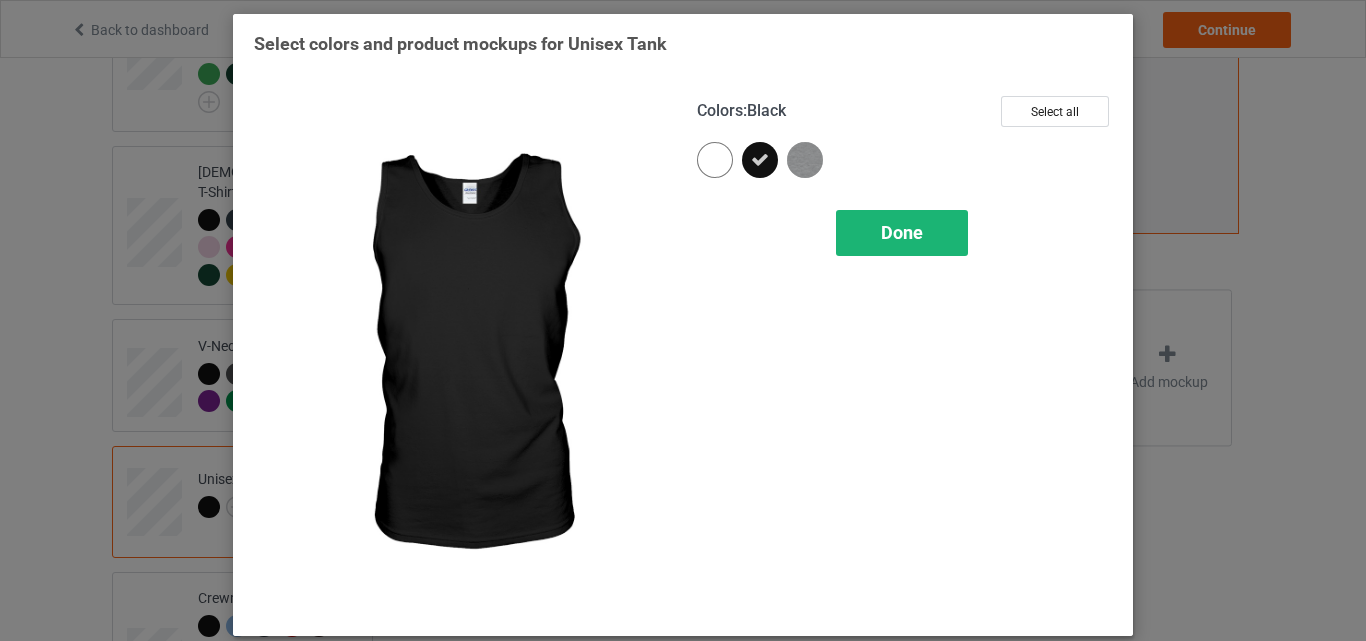 click on "Done" at bounding box center [902, 233] 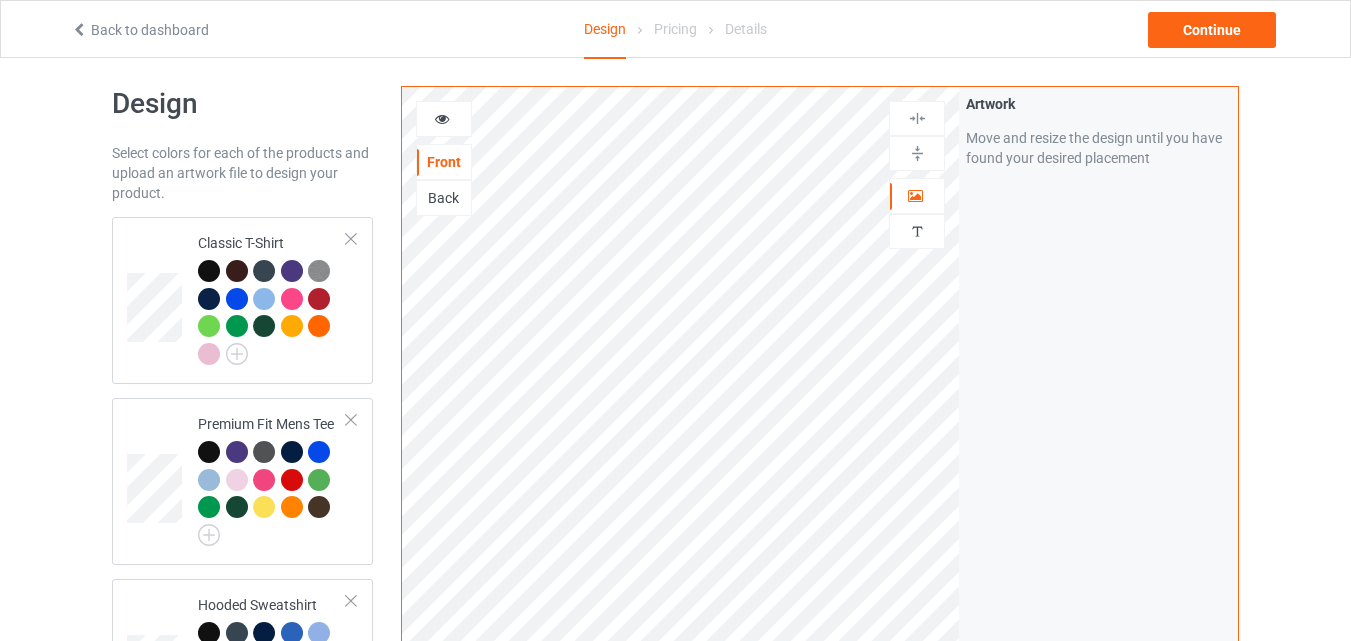 scroll, scrollTop: 0, scrollLeft: 0, axis: both 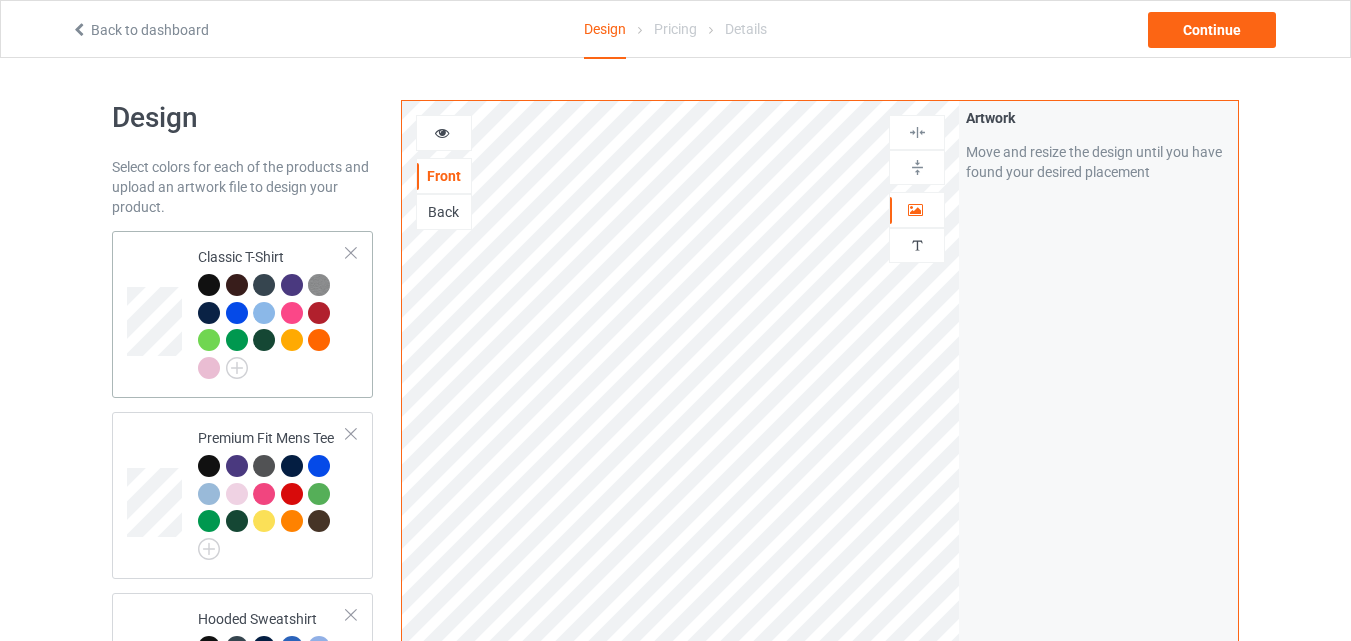click at bounding box center (272, 329) 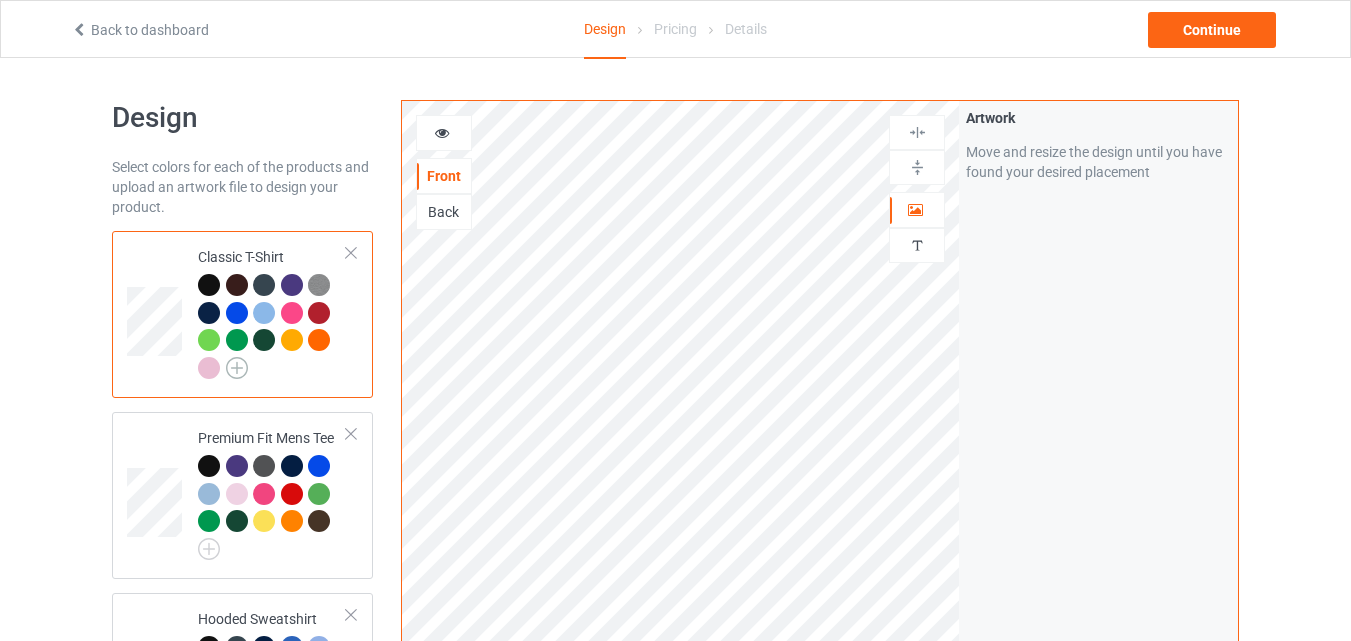 click at bounding box center (237, 368) 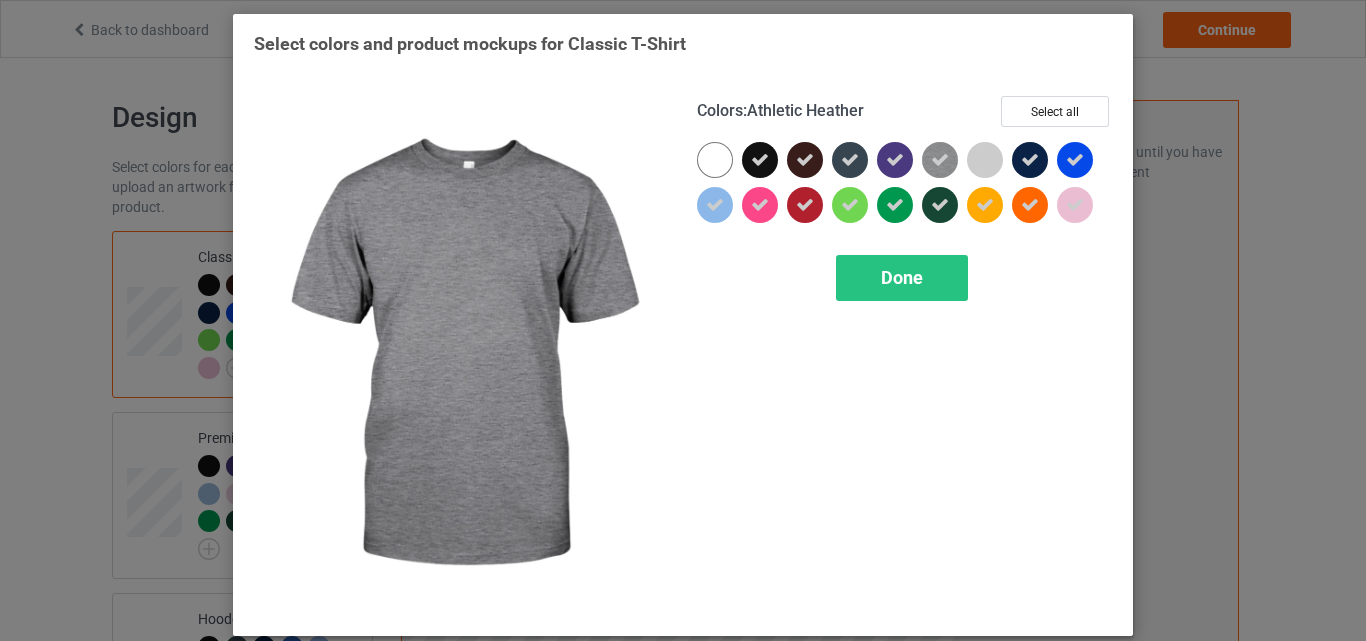 click at bounding box center [940, 160] 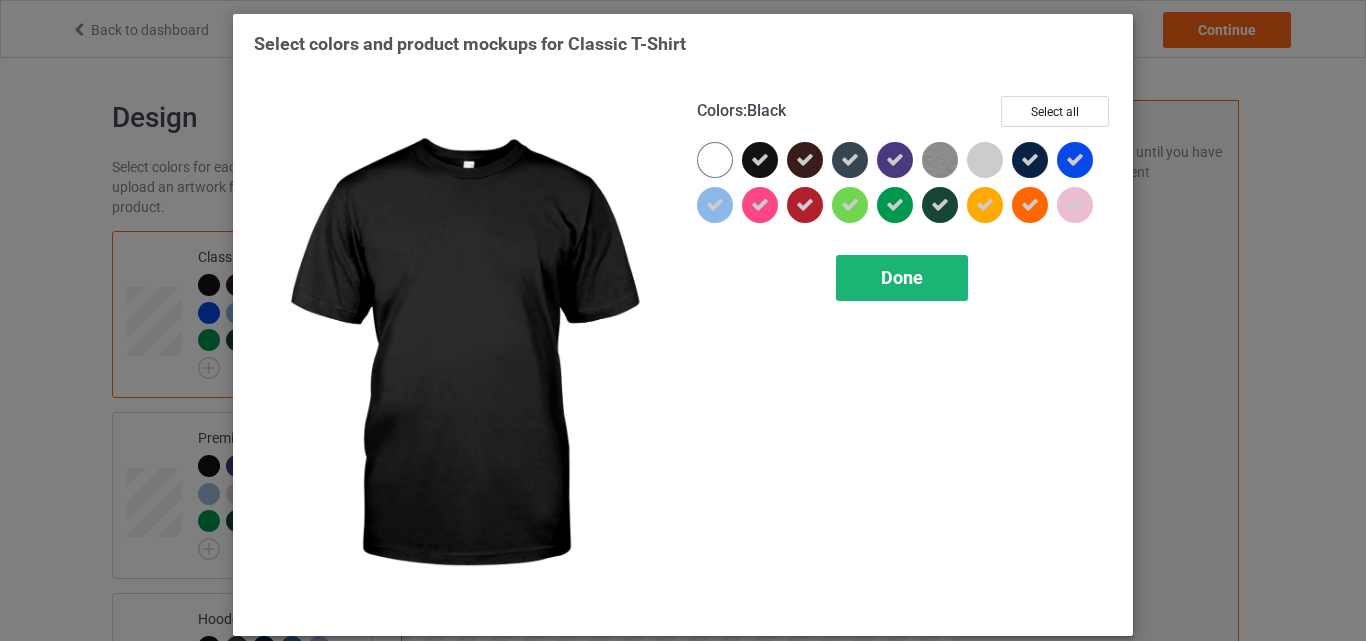 click on "Done" at bounding box center [902, 278] 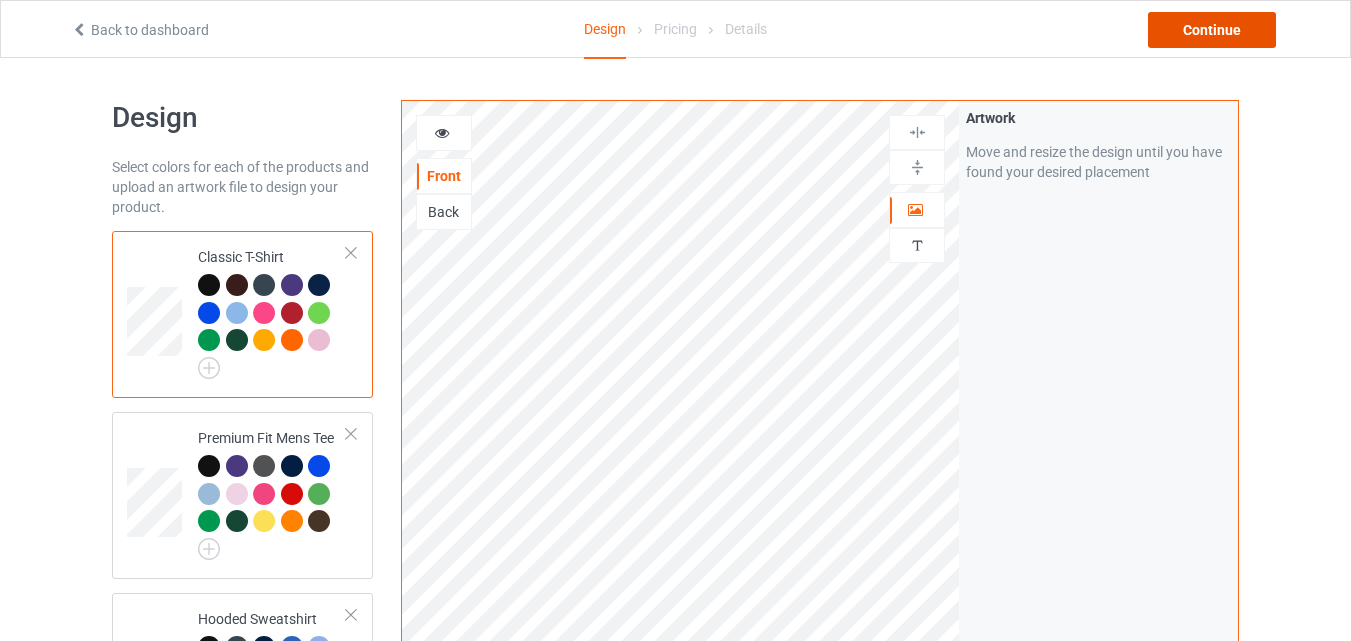 click on "Continue" at bounding box center (1212, 30) 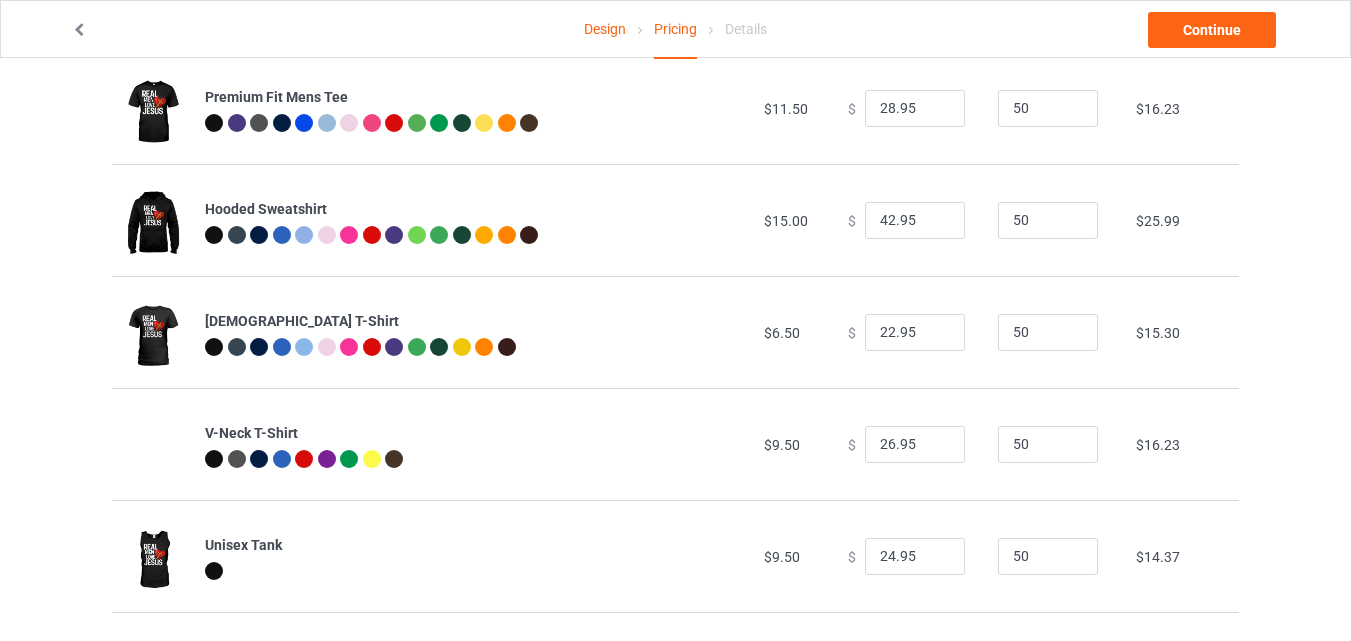 scroll, scrollTop: 207, scrollLeft: 0, axis: vertical 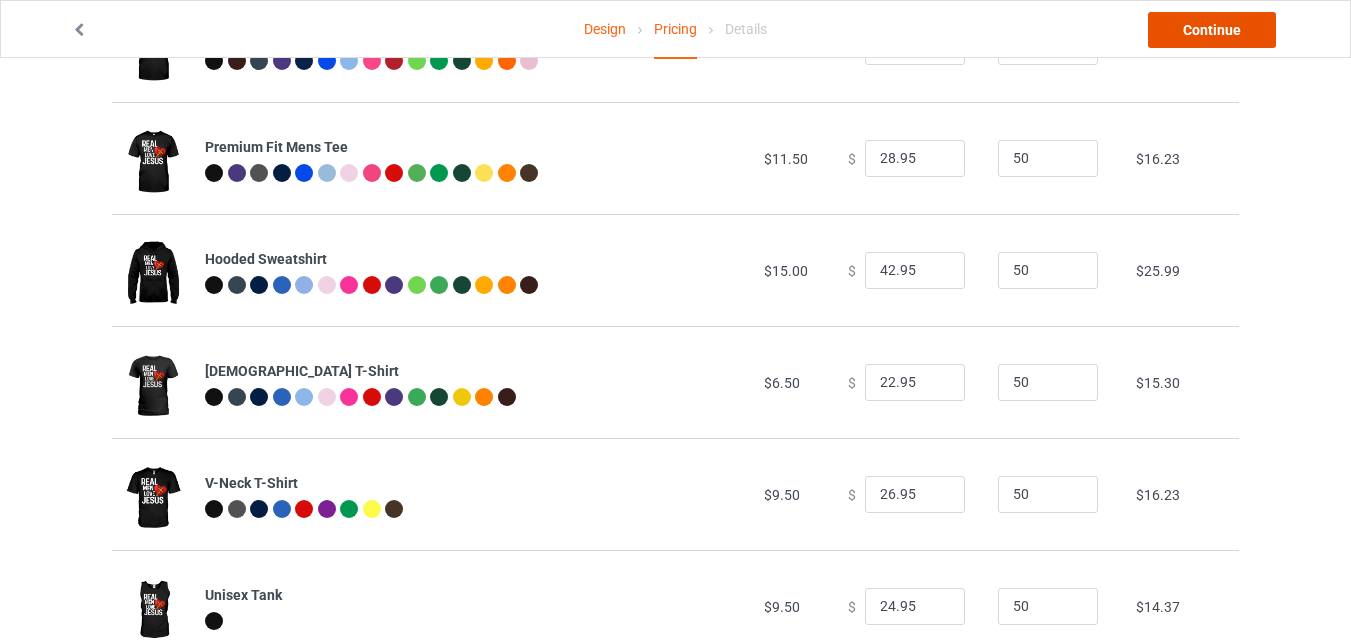 click on "Continue" at bounding box center [1212, 30] 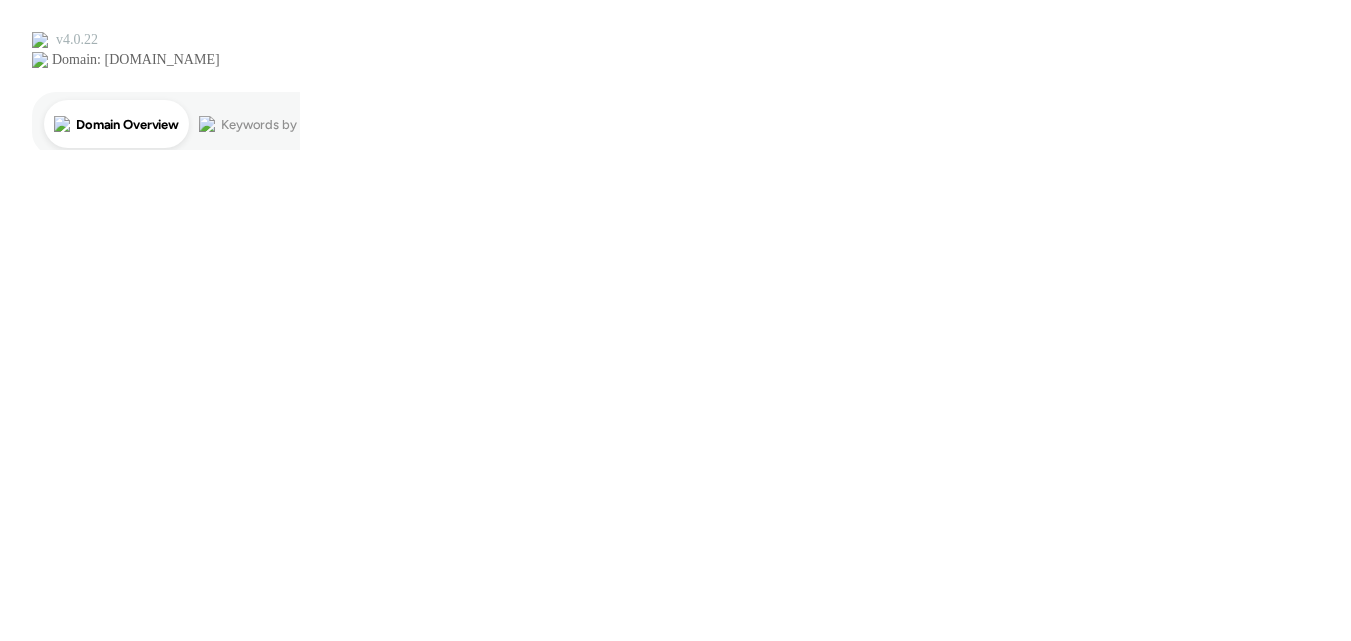 scroll, scrollTop: 0, scrollLeft: 0, axis: both 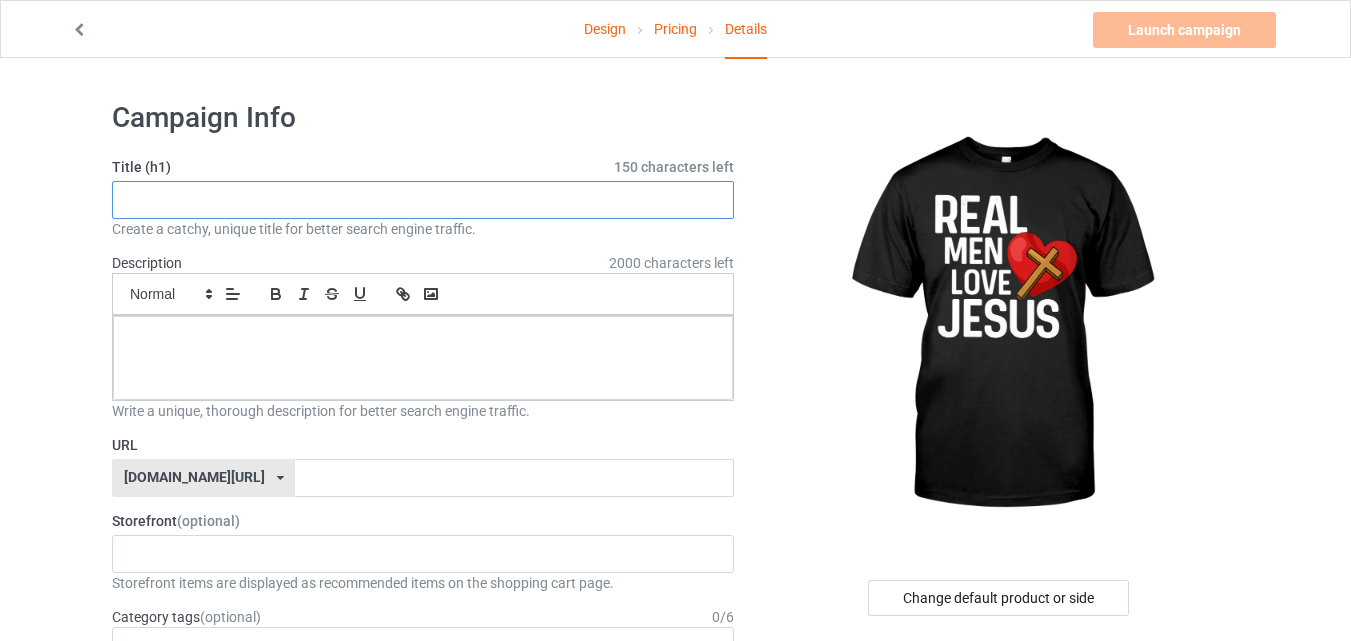 click at bounding box center (423, 200) 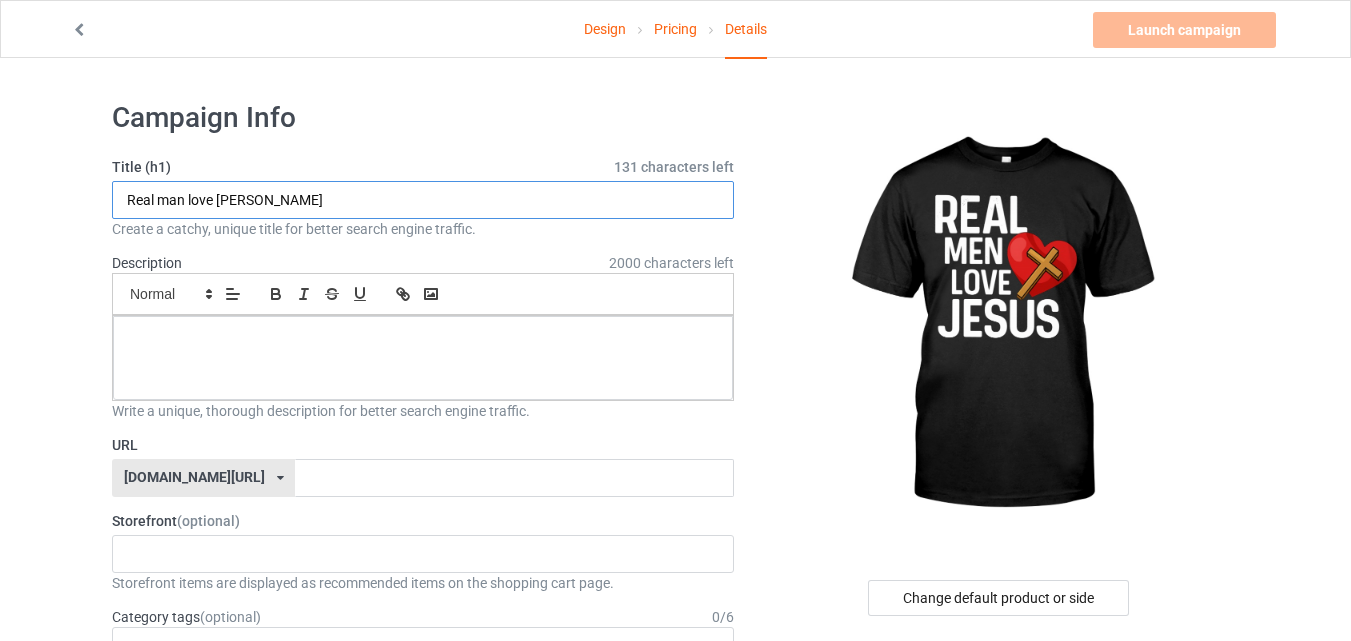 drag, startPoint x: 257, startPoint y: 195, endPoint x: 115, endPoint y: 205, distance: 142.35168 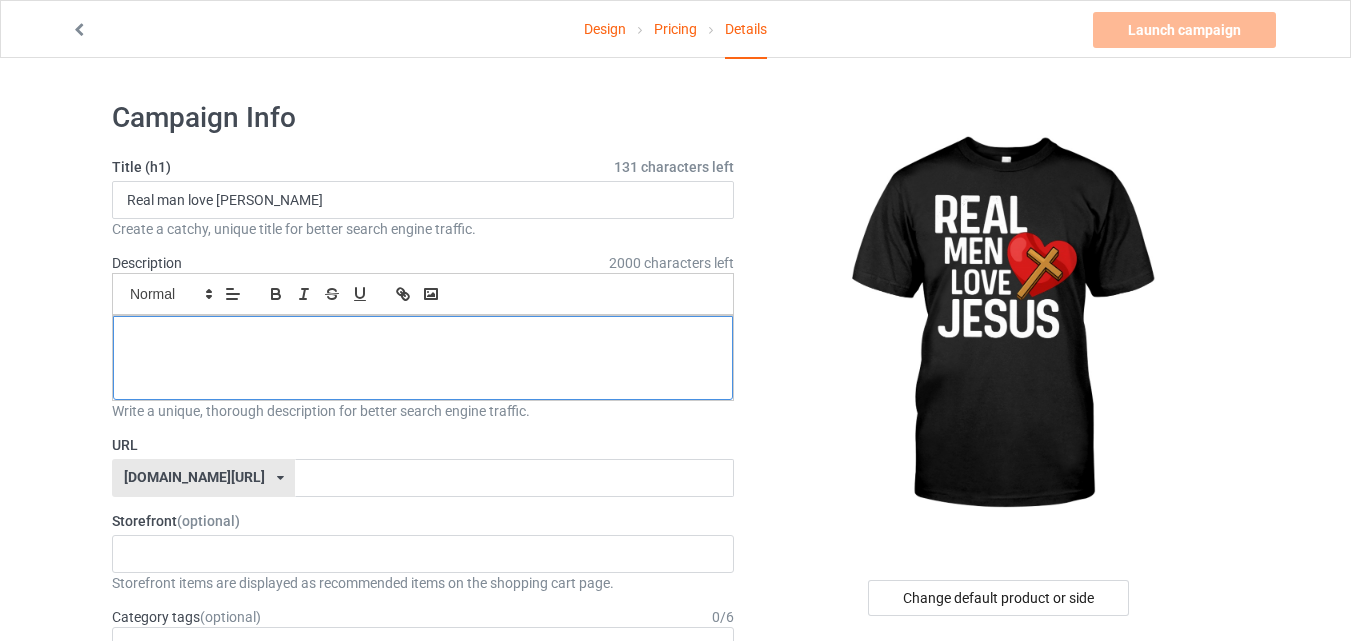 click at bounding box center [423, 358] 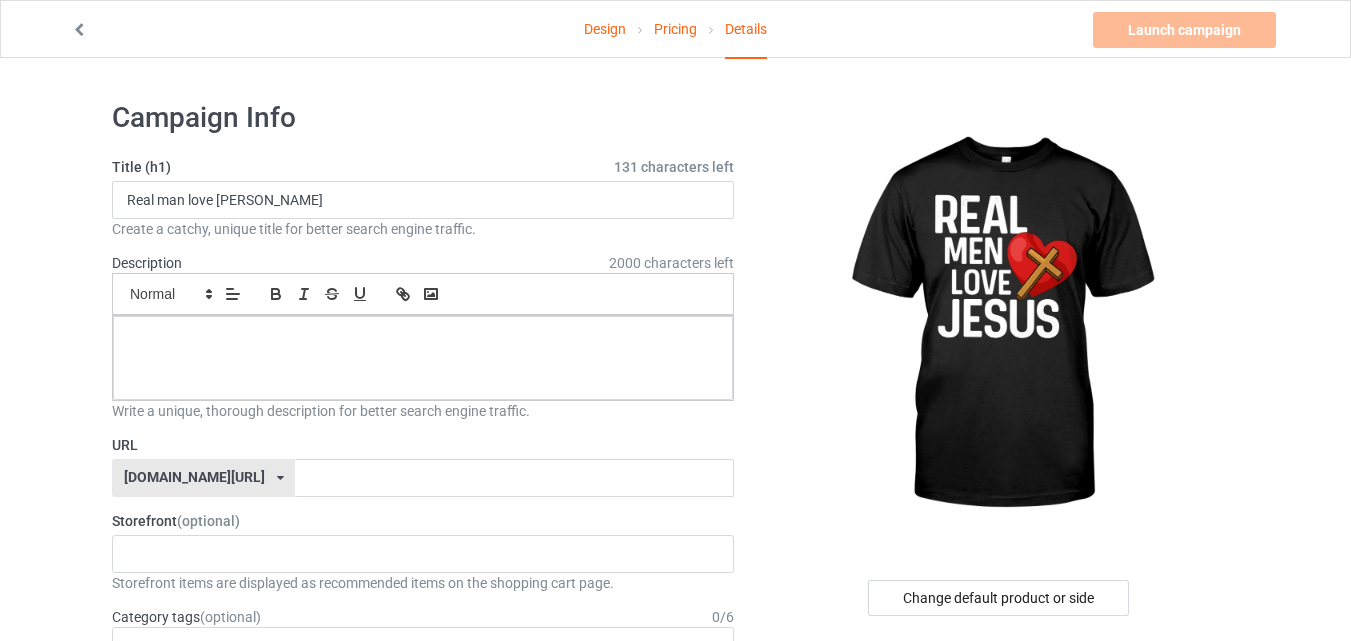 paste 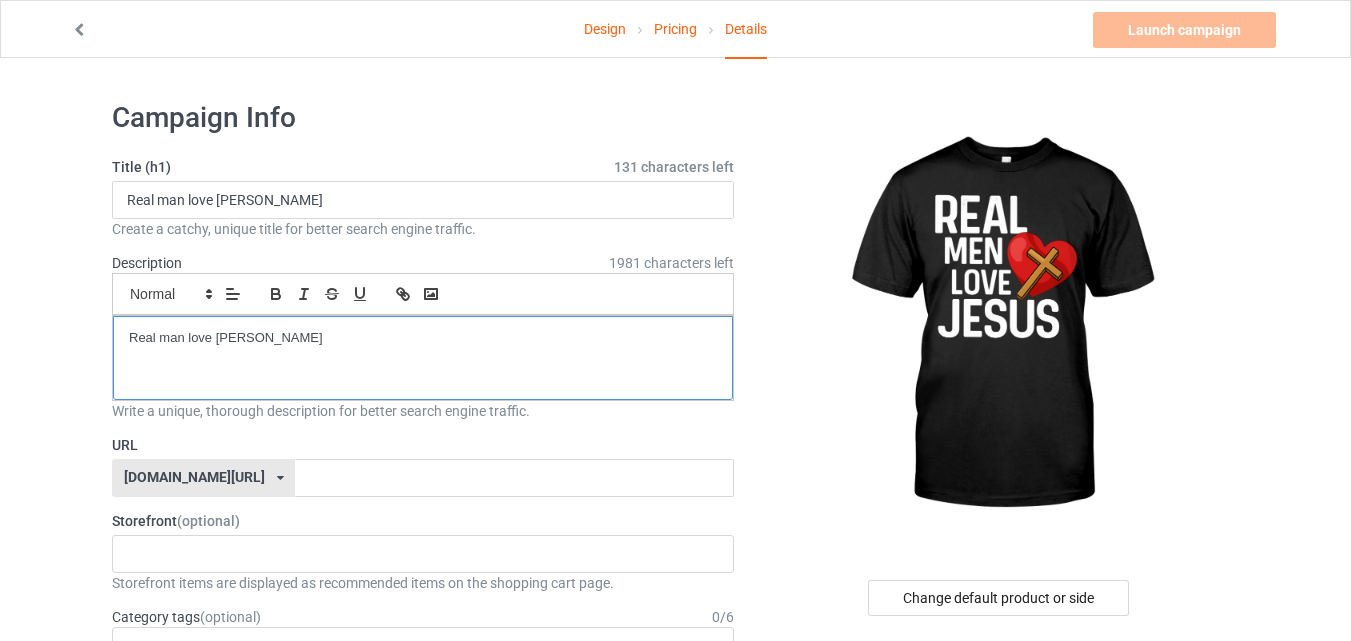 scroll, scrollTop: 0, scrollLeft: 0, axis: both 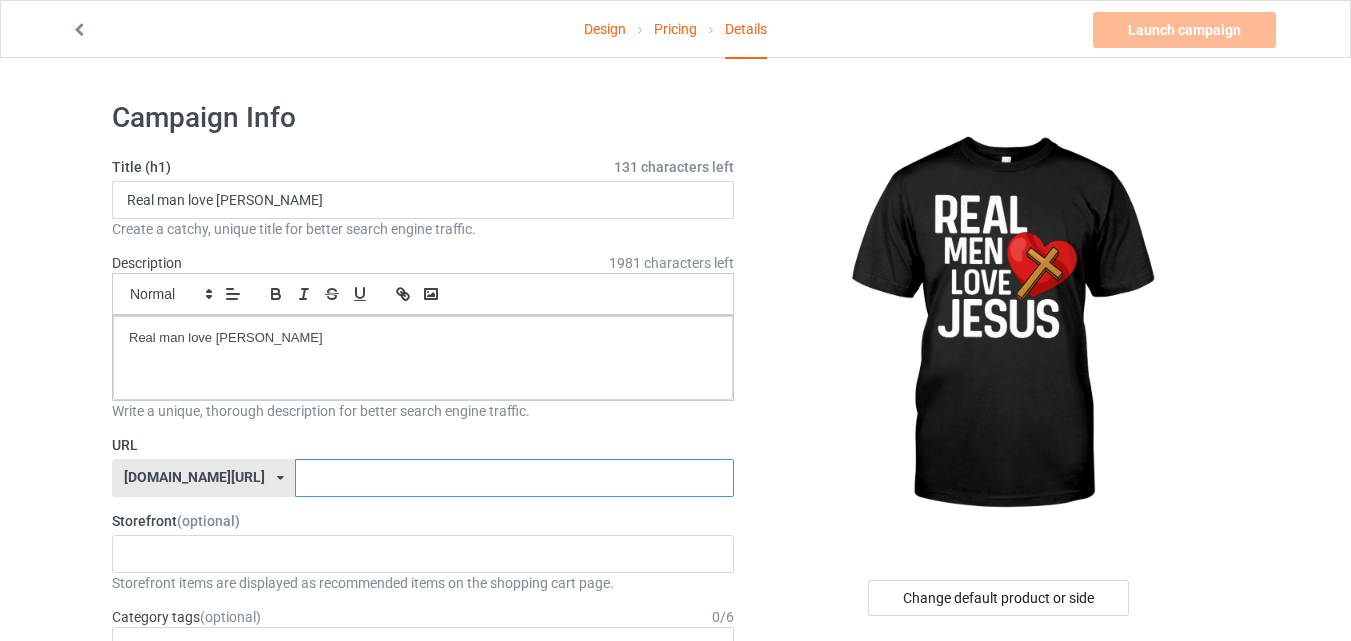 click at bounding box center [514, 478] 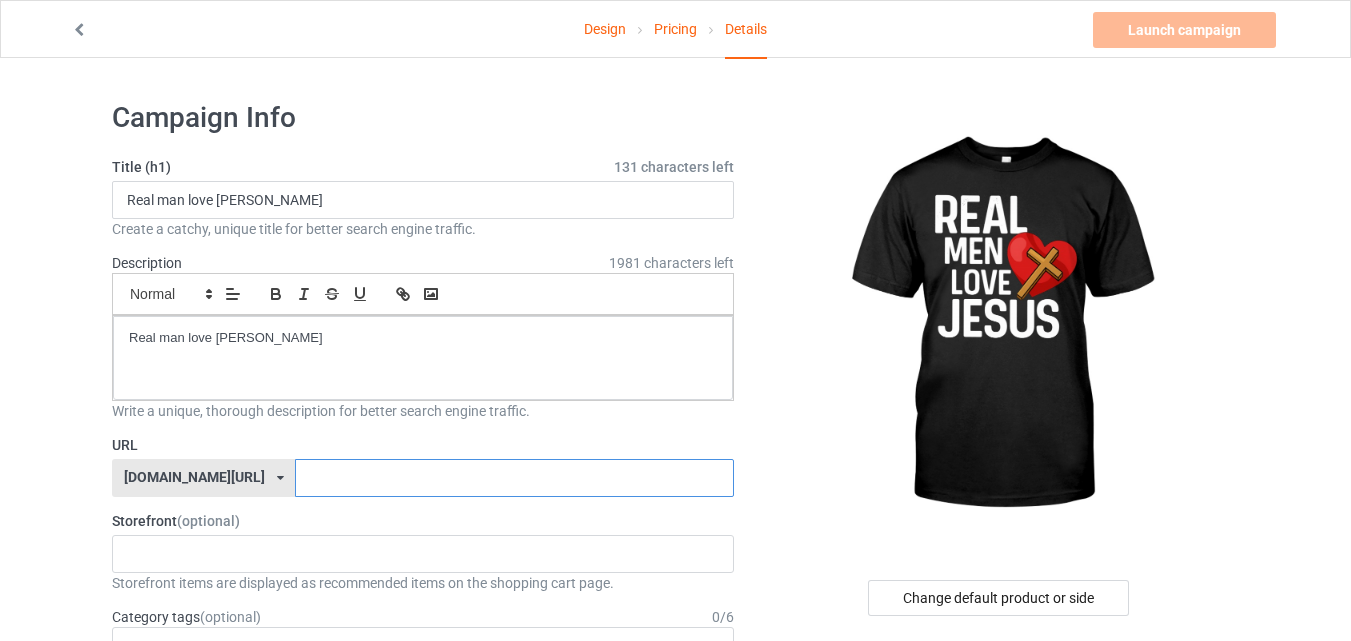 paste on "Real man love [PERSON_NAME]" 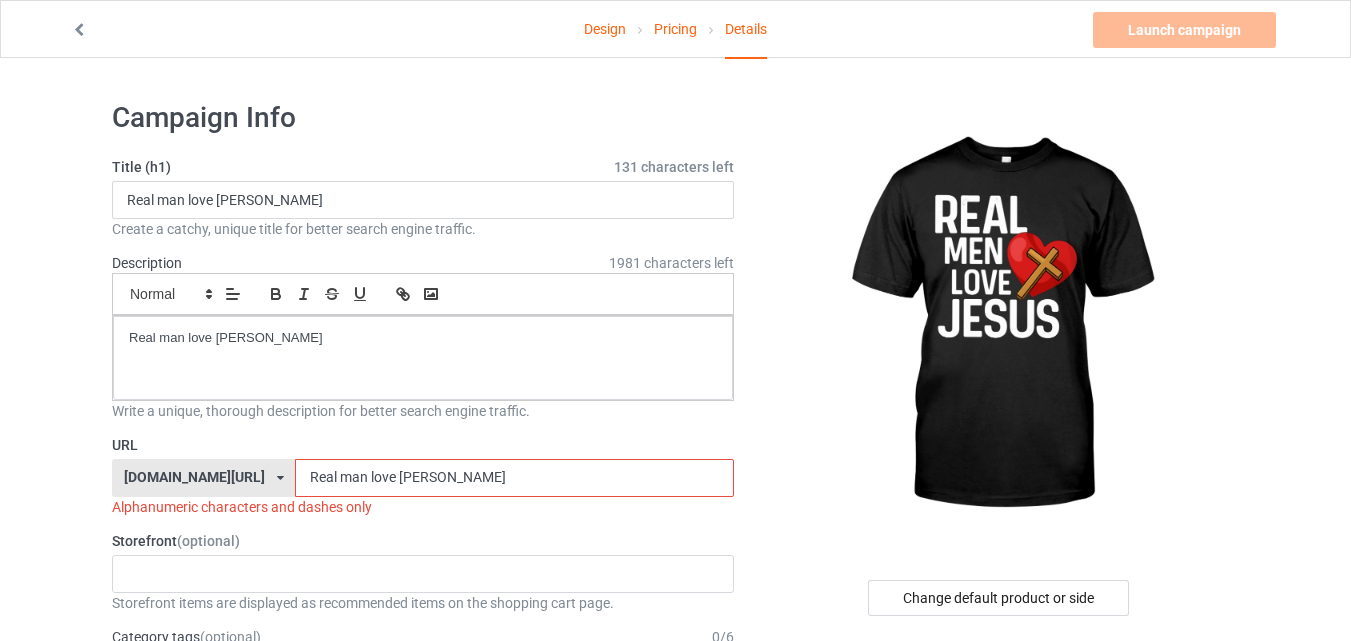 click on "Real man love [PERSON_NAME]" at bounding box center (514, 478) 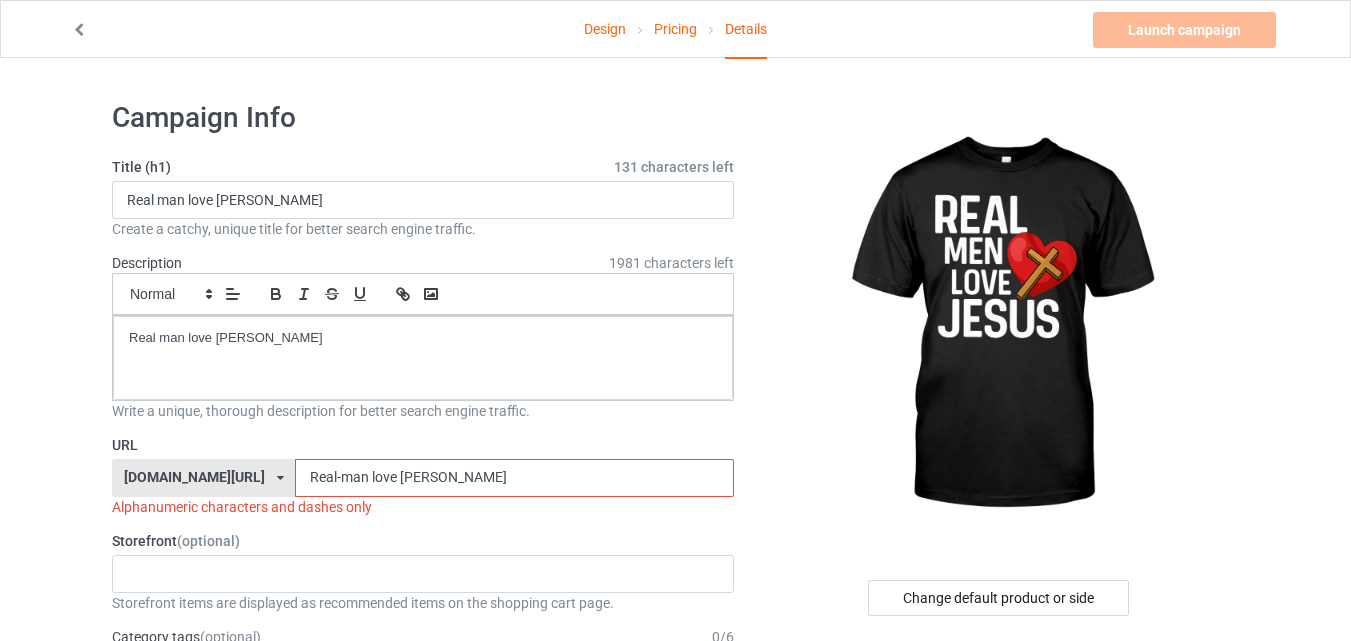 click on "Real-man love [PERSON_NAME]" at bounding box center [514, 478] 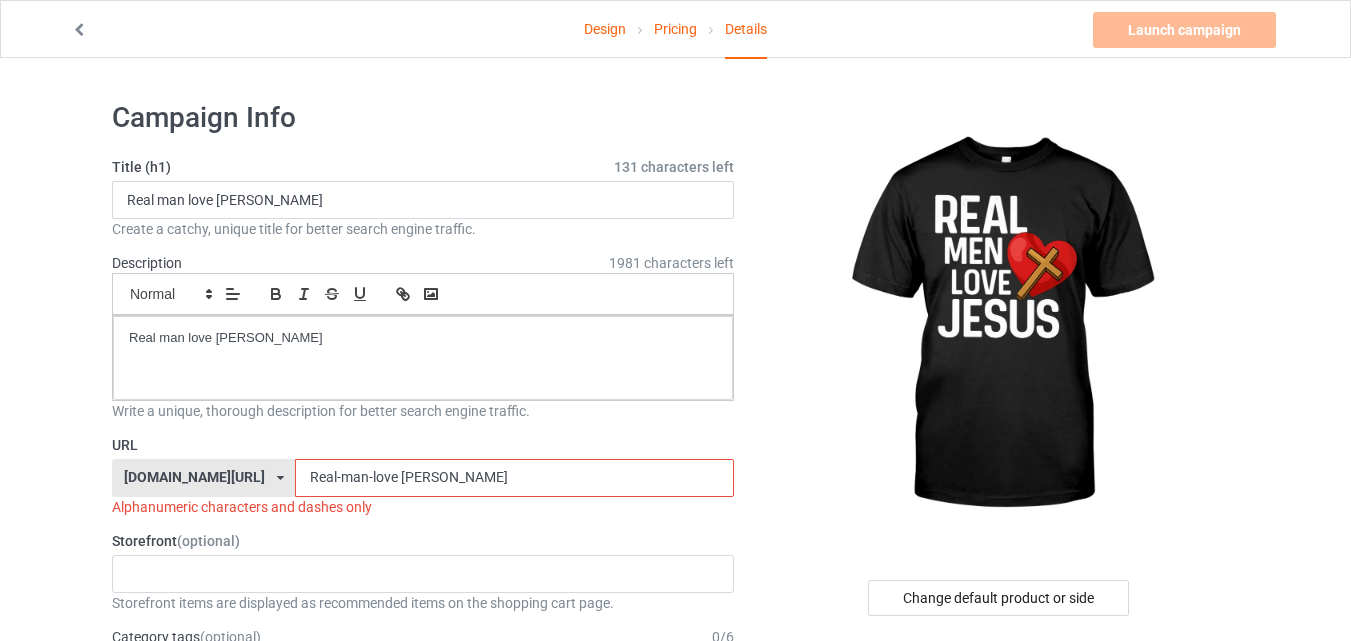 click on "Real-man-love [PERSON_NAME]" at bounding box center [514, 478] 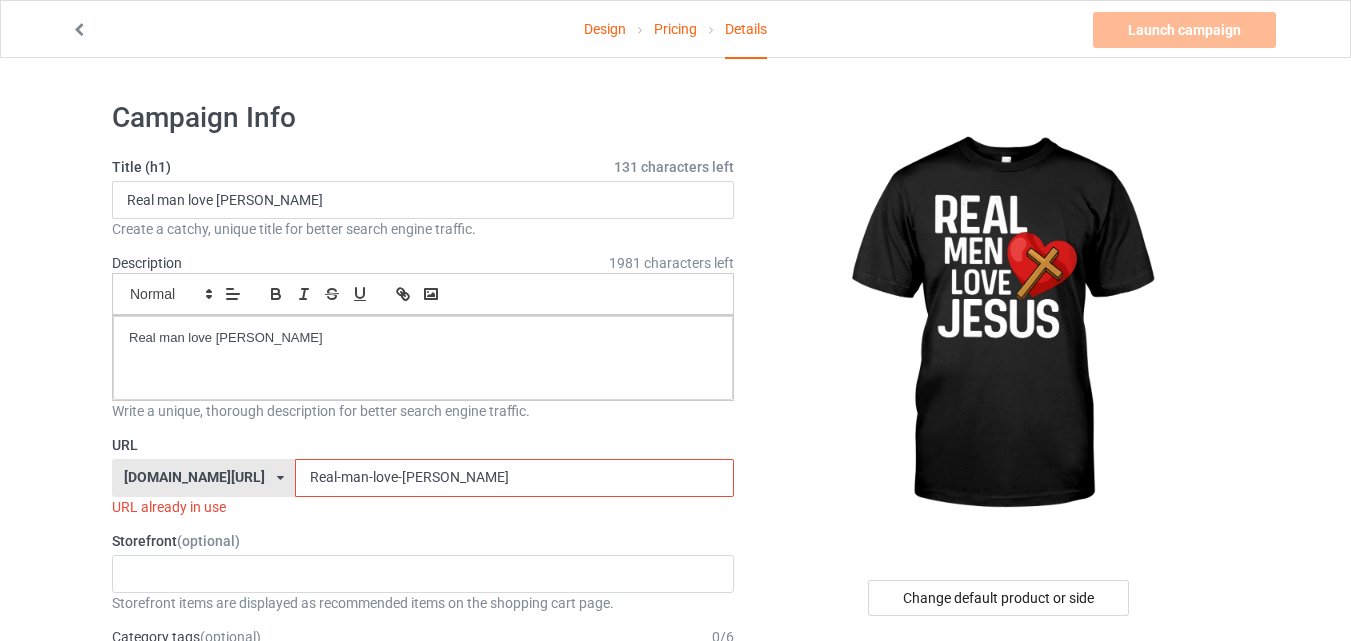 click on "Real-man-love-[PERSON_NAME]" at bounding box center [514, 478] 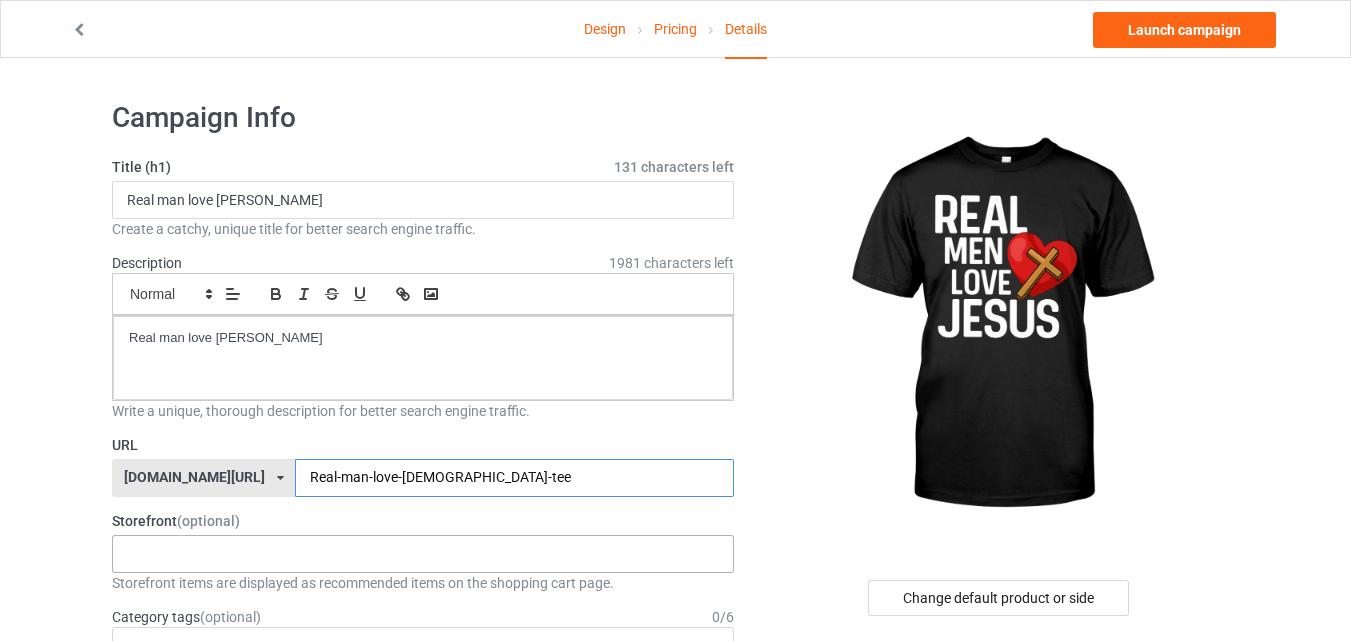 type on "Real-man-love-[DEMOGRAPHIC_DATA]-tee" 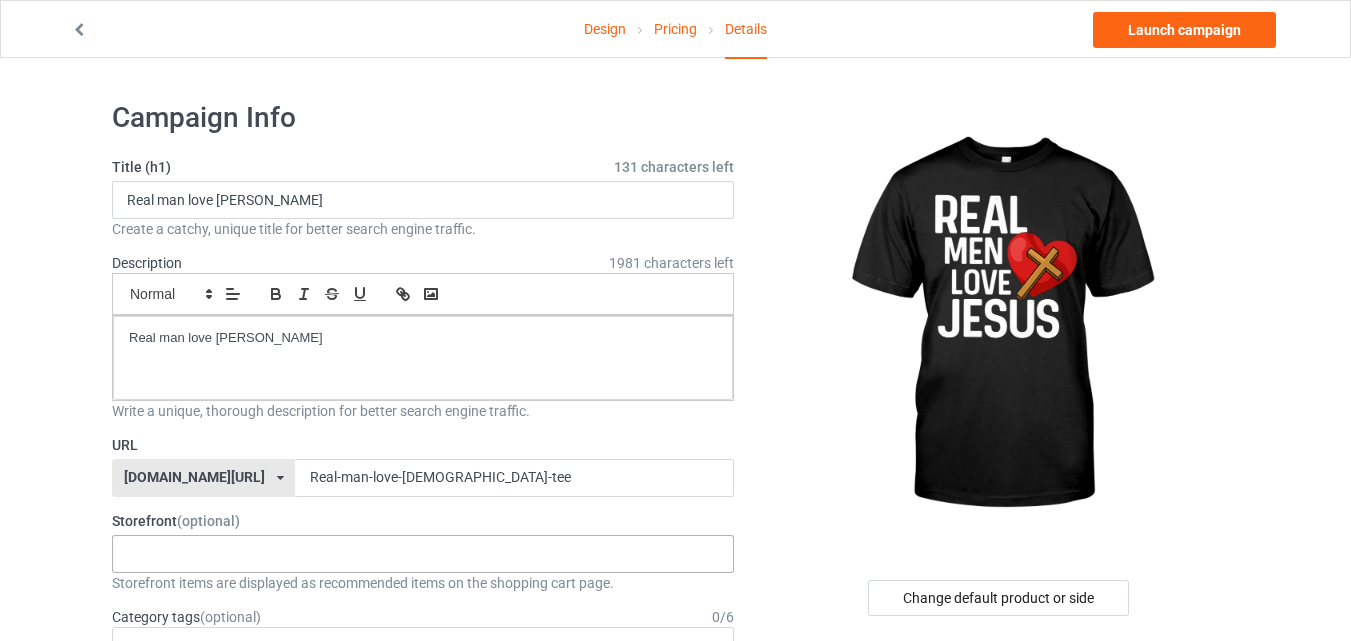 click on "MineWear Christique Christly  CampTees CastTees It's Outdoors Cat Lover TeeHub 684131ca97658c003179fb9a 6840439def5599002fbfedf9 683f10d0969aa000354e304e 67417d0376d3ba0031eeea65 64fe9ef1c0576f002e826797 64c5f075282301002ea2f0d0 64c518affbf7b1002f8abc6d 64bbd06151772c002e51ddce" at bounding box center [423, 554] 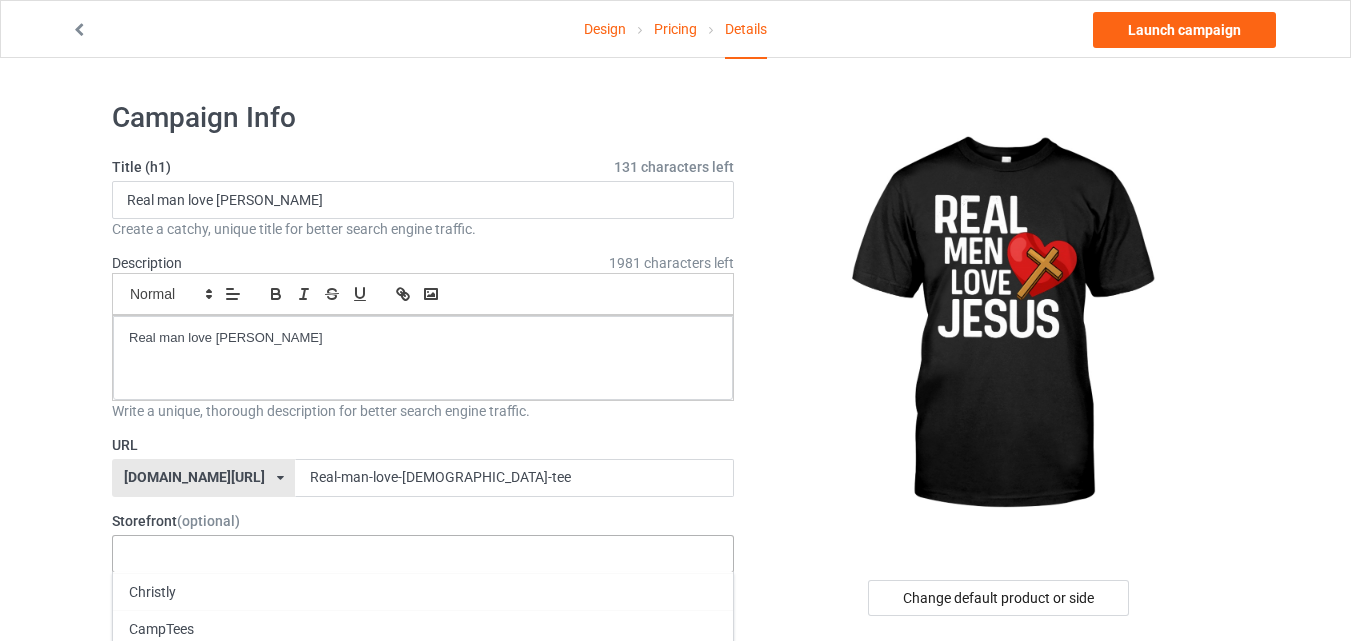 scroll, scrollTop: 0, scrollLeft: 0, axis: both 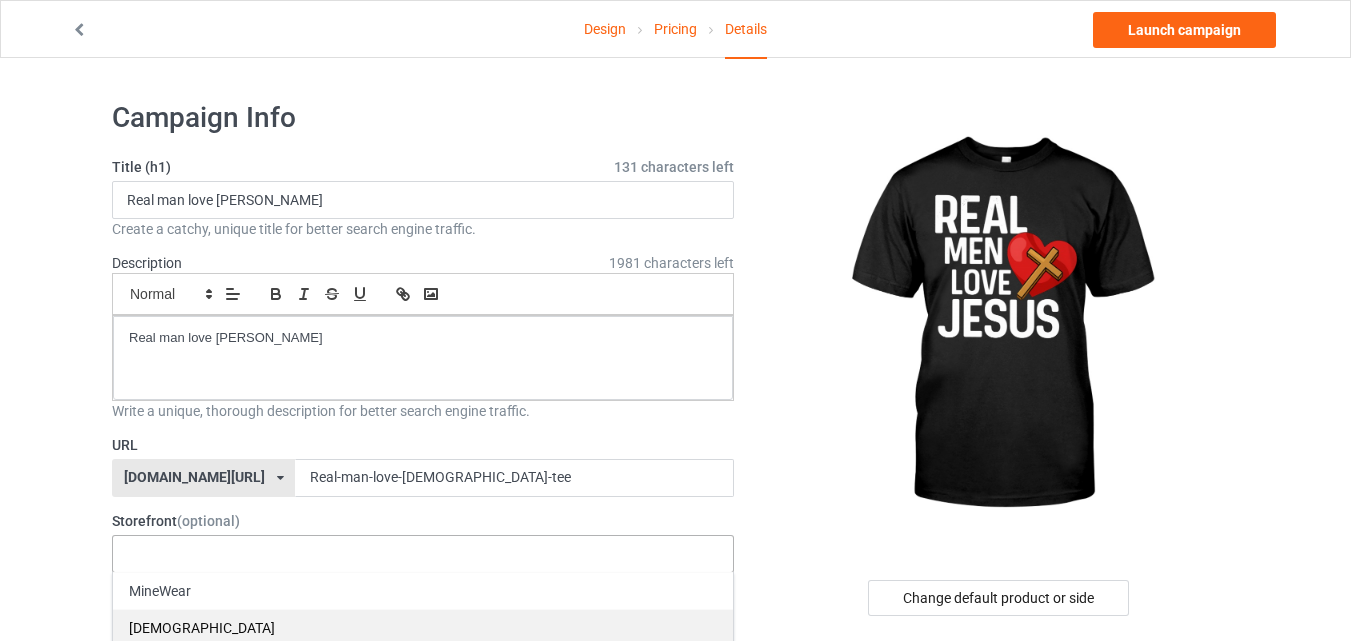 click on "[DEMOGRAPHIC_DATA]" at bounding box center (423, 627) 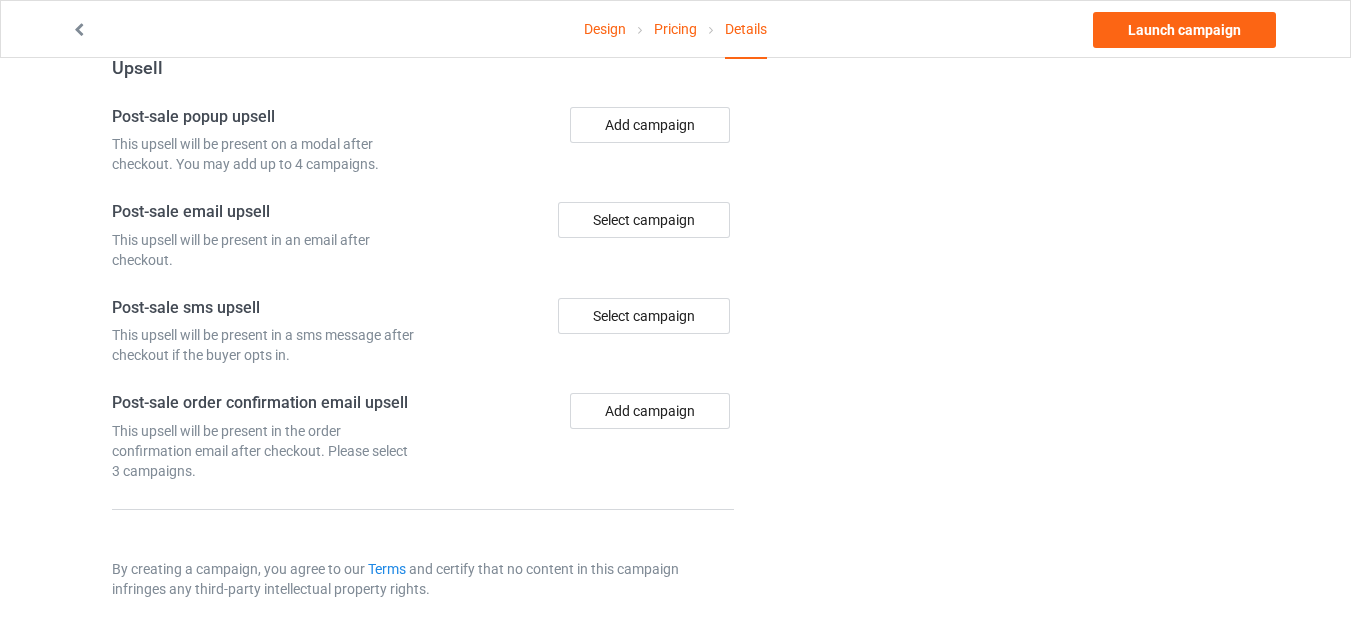 scroll, scrollTop: 1390, scrollLeft: 0, axis: vertical 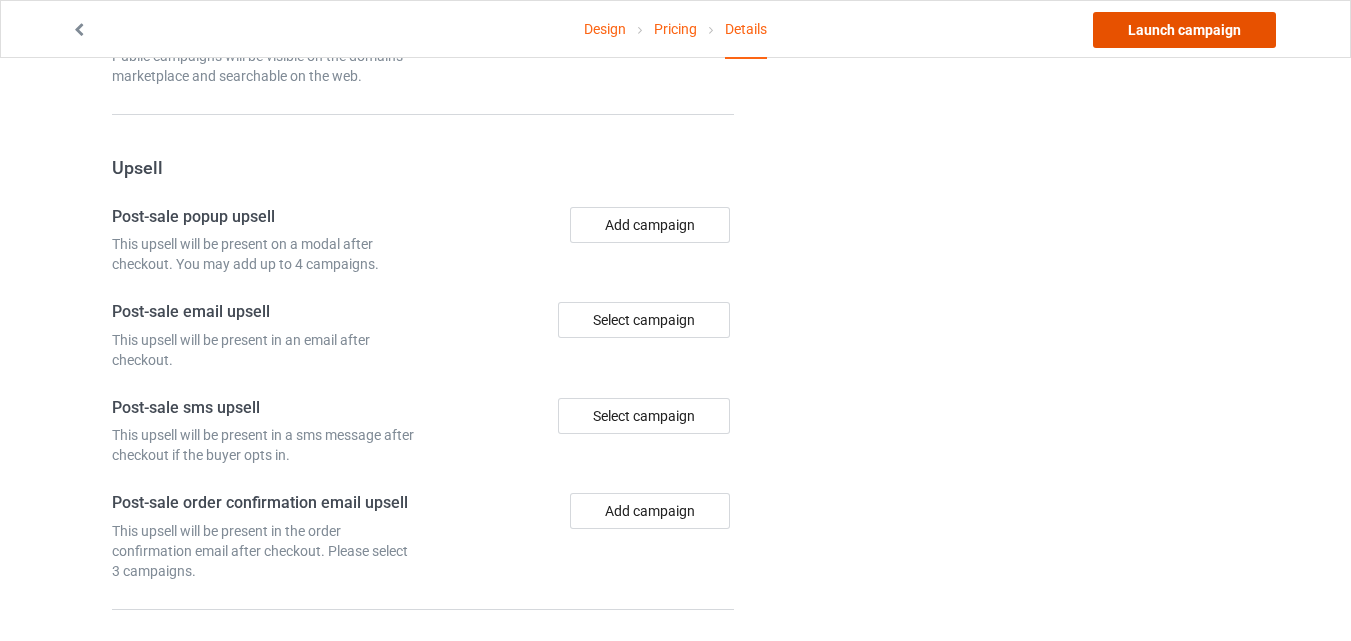 click on "Launch campaign" at bounding box center (1184, 30) 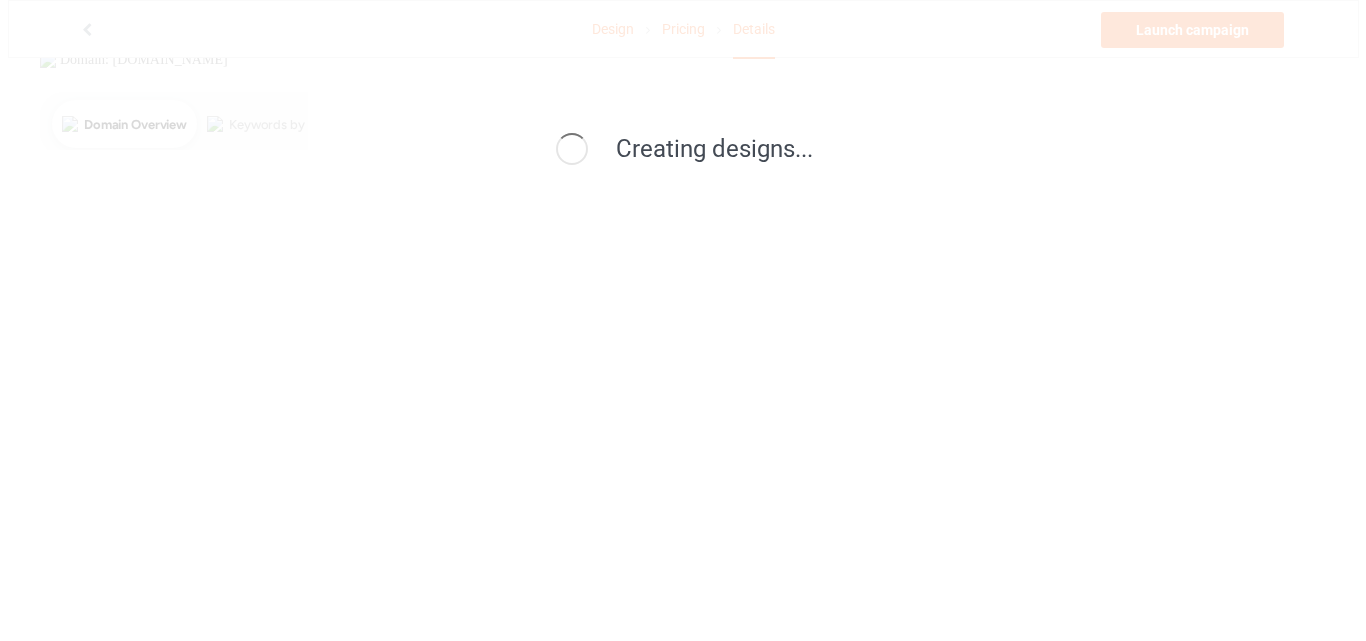 scroll, scrollTop: 0, scrollLeft: 0, axis: both 